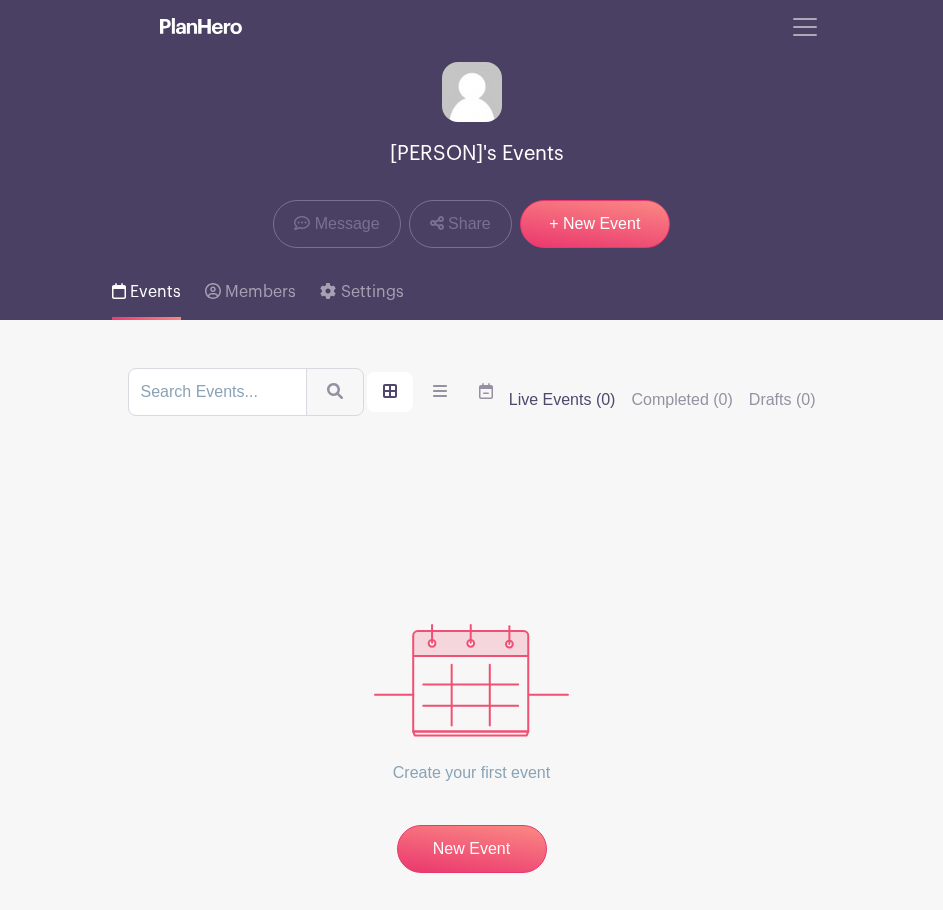 scroll, scrollTop: 0, scrollLeft: 0, axis: both 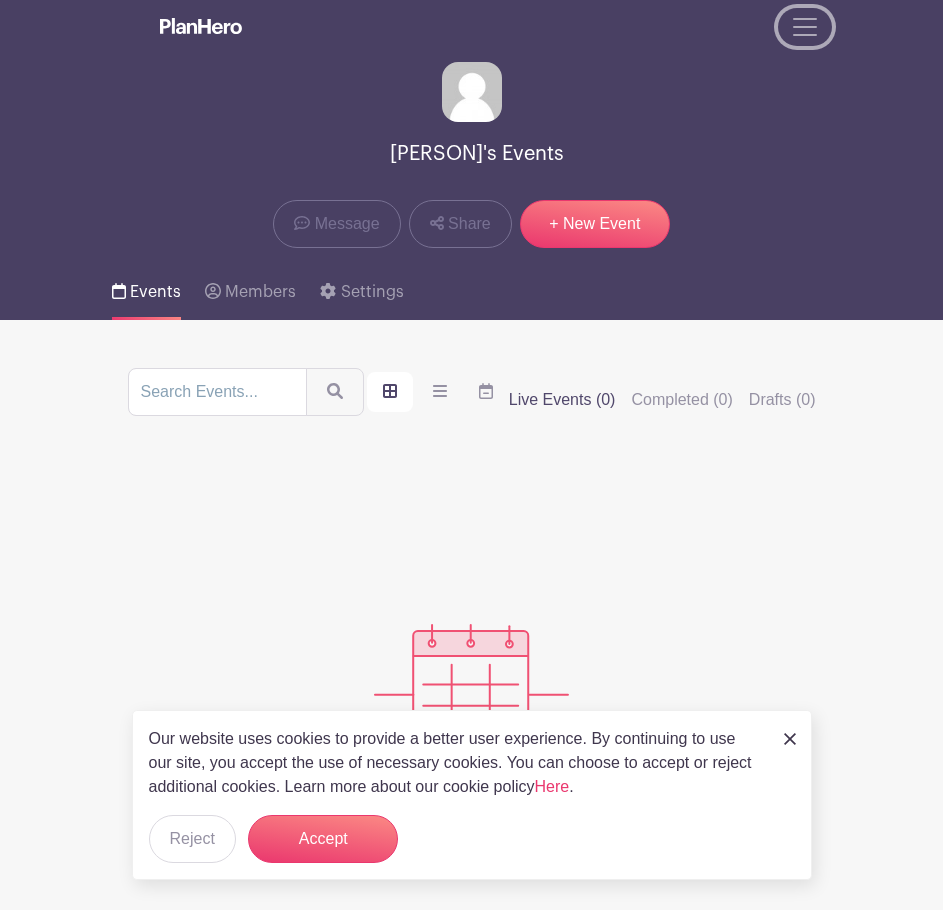 click at bounding box center [805, 27] 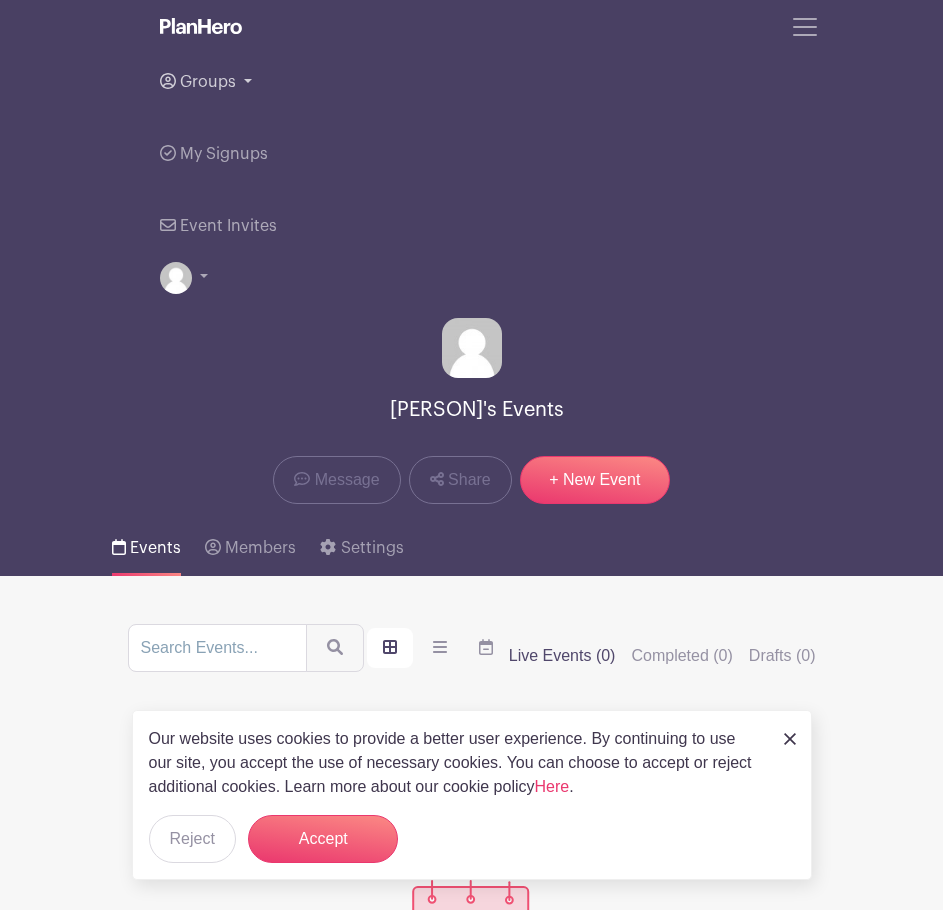 click on "Groups" at bounding box center (472, 82) 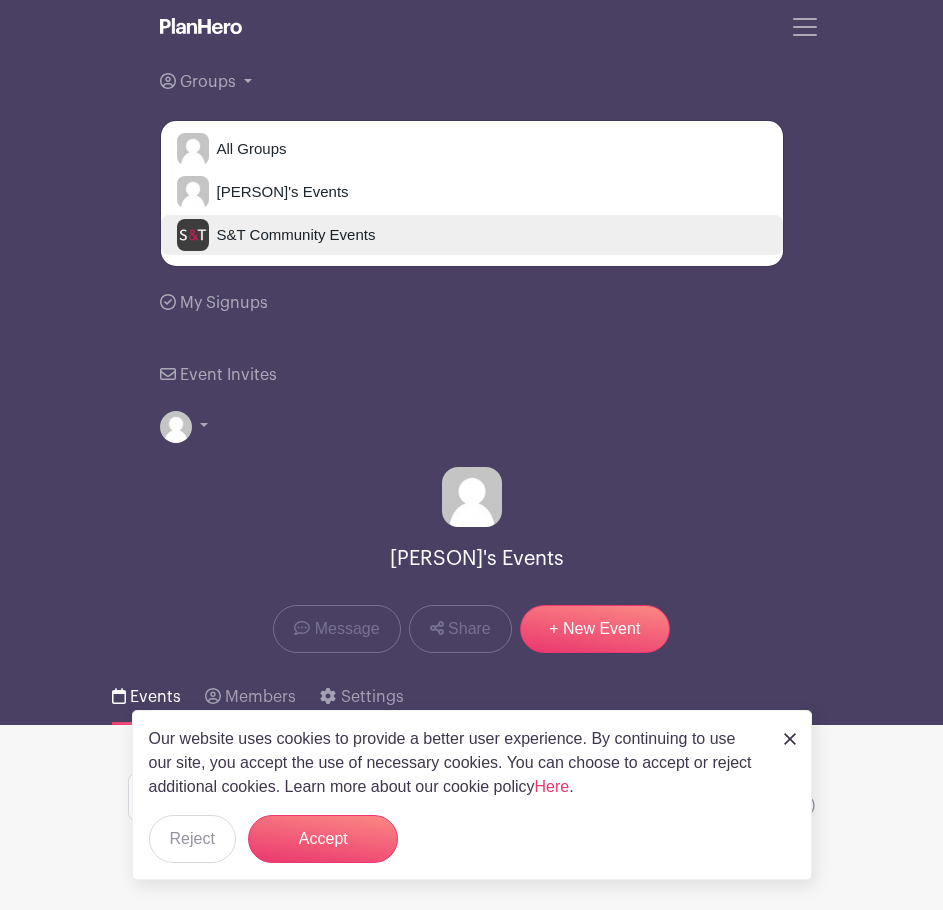click on "S&T Community Events" at bounding box center [292, 235] 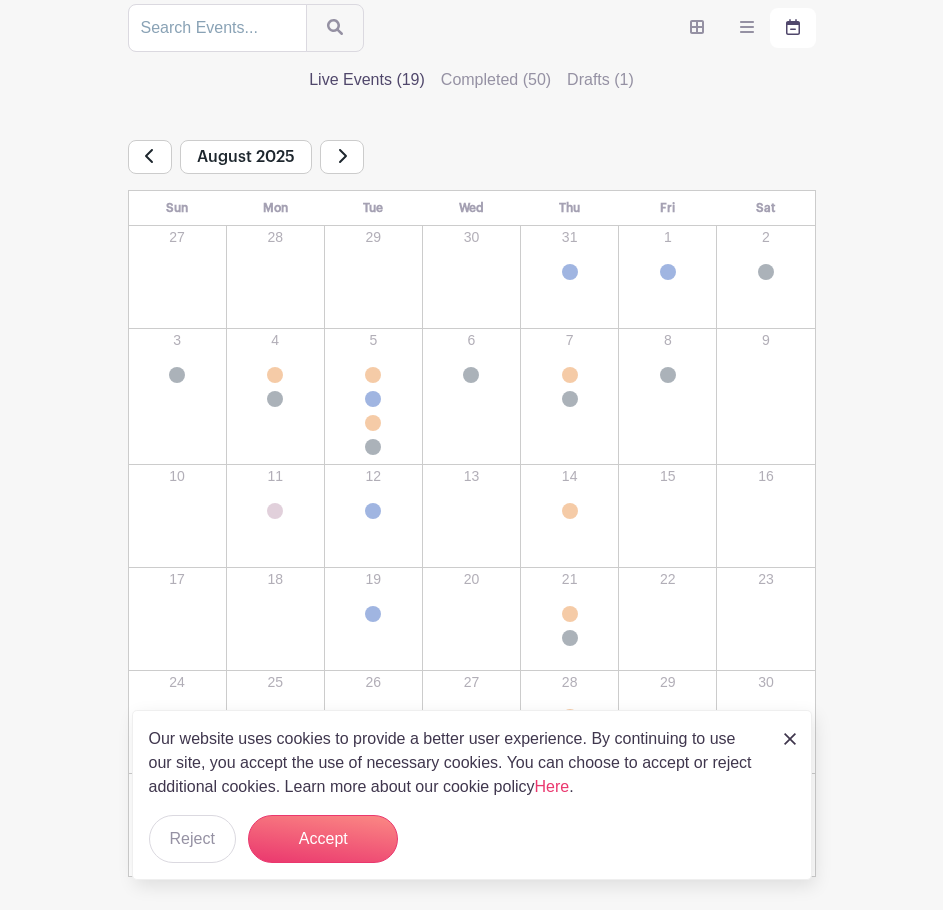 scroll, scrollTop: 456, scrollLeft: 0, axis: vertical 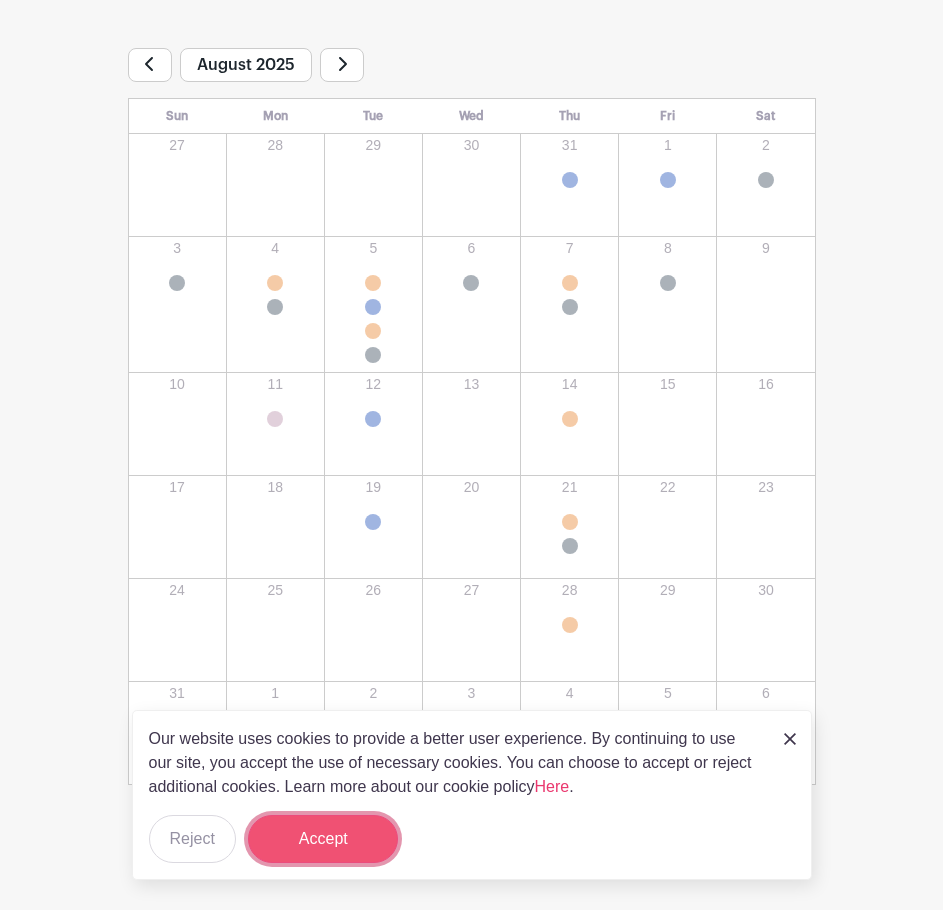 click on "Accept" at bounding box center [323, 839] 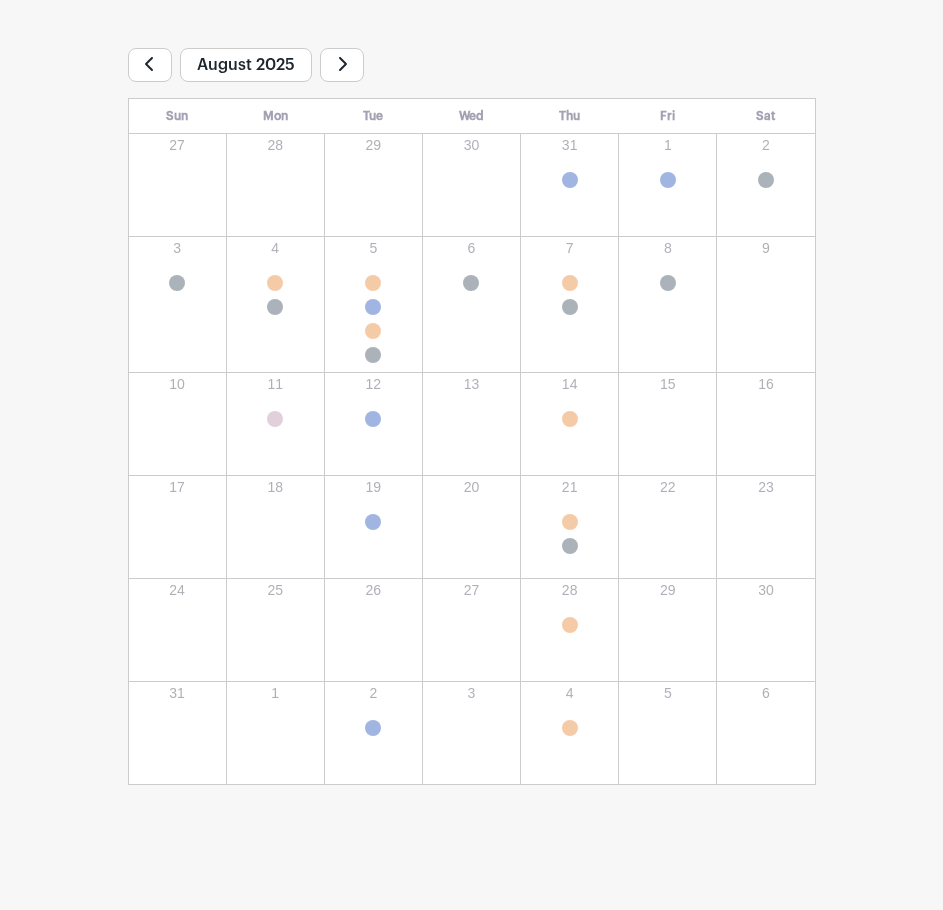 click on "Colby Pioneer Memorial Libr..." at bounding box center [373, 283] 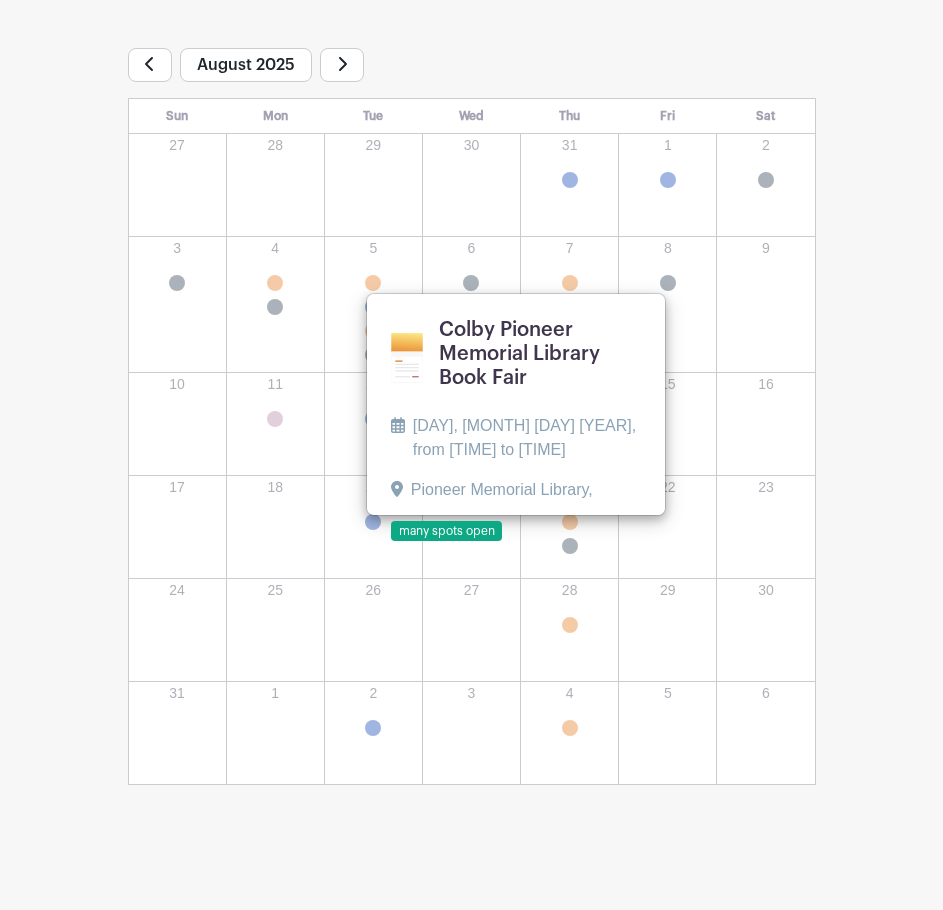 click on "Groups
All Groups
[PERSON]'s Events
S&T Community Events
My Signups
Event Invites
My account
Downloads
Logout
S&T Community Events
Message" at bounding box center (471, 227) 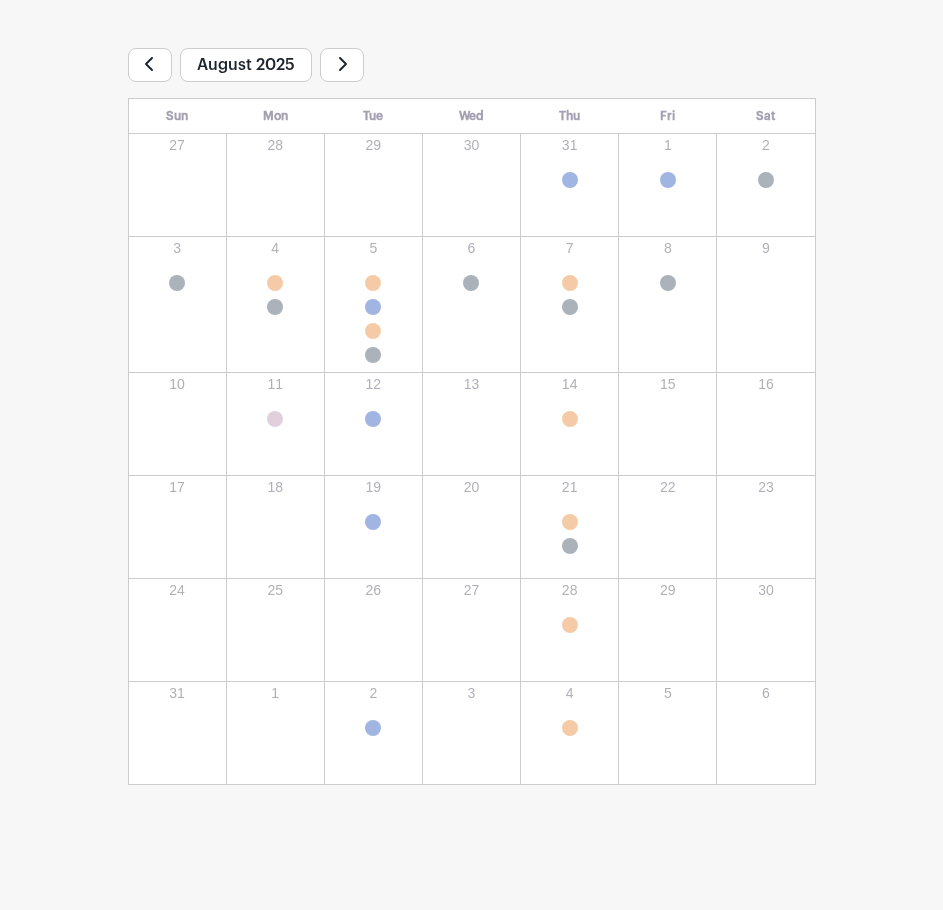 click on "West Plains Extension Distr..." at bounding box center (373, 307) 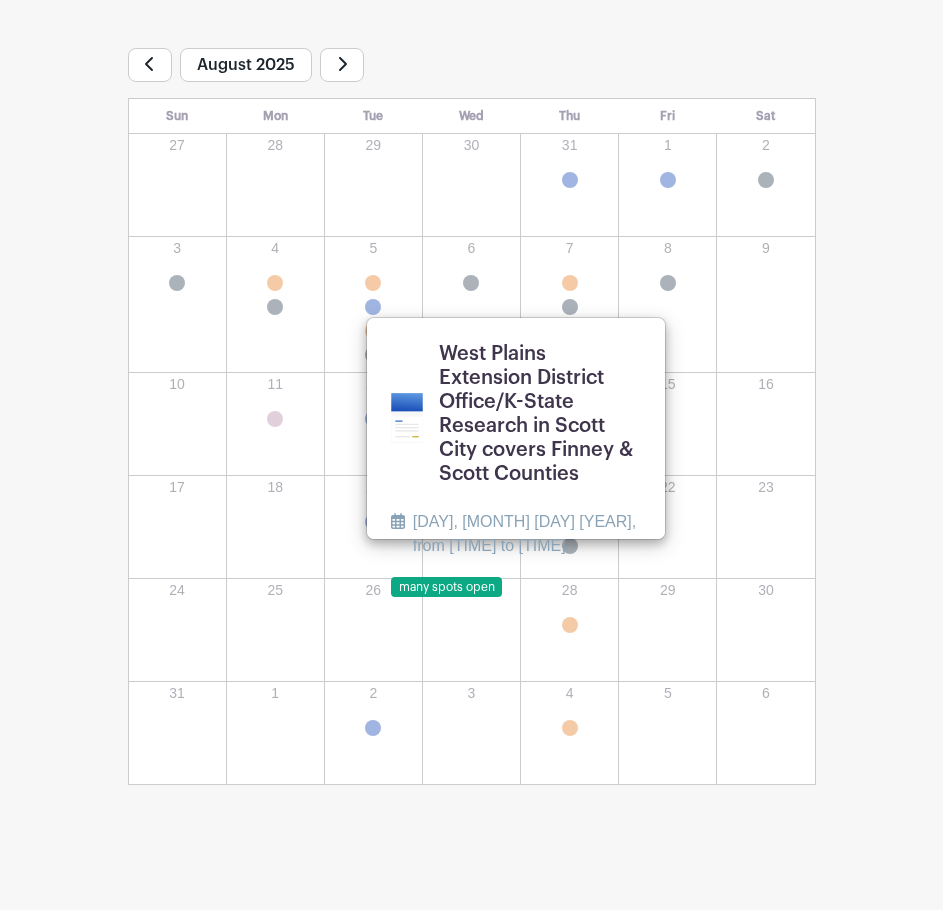 click on "Groups
All Groups
[PERSON]'s Events
S&T Community Events
My Signups
Event Invites
My account
Downloads
Logout
S&T Community Events
Message" at bounding box center (471, 227) 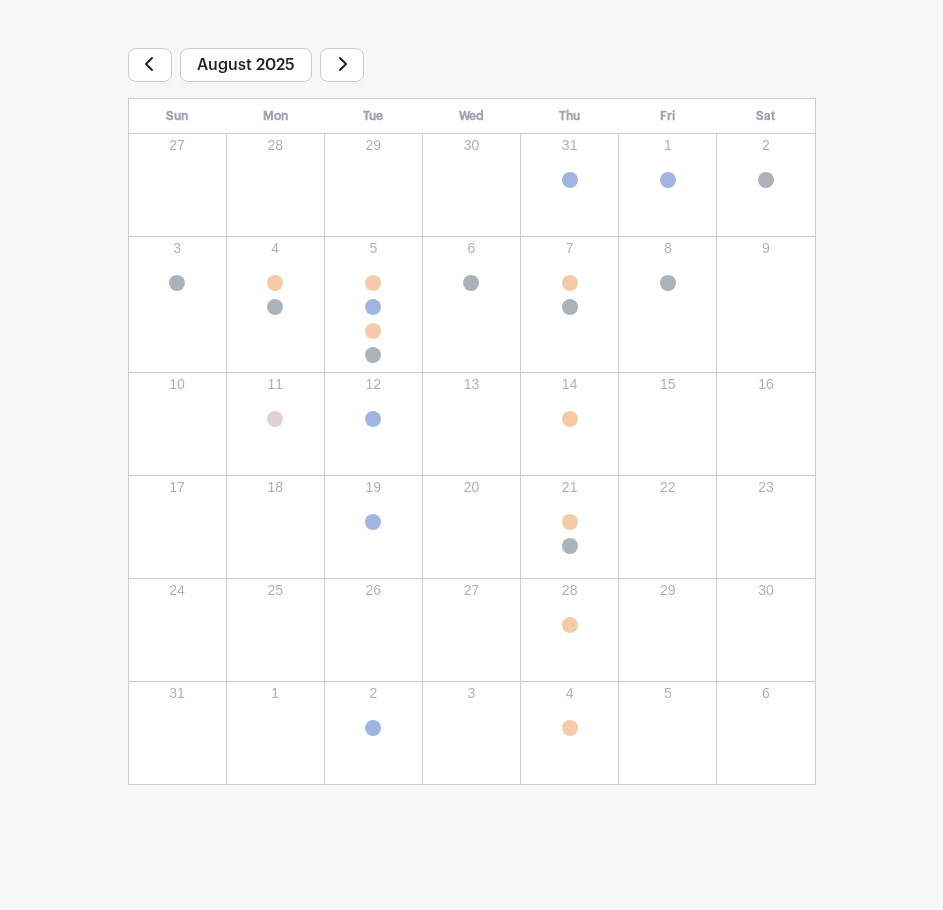 click on "Colby Pioneer Memorial Libr..." at bounding box center [373, 331] 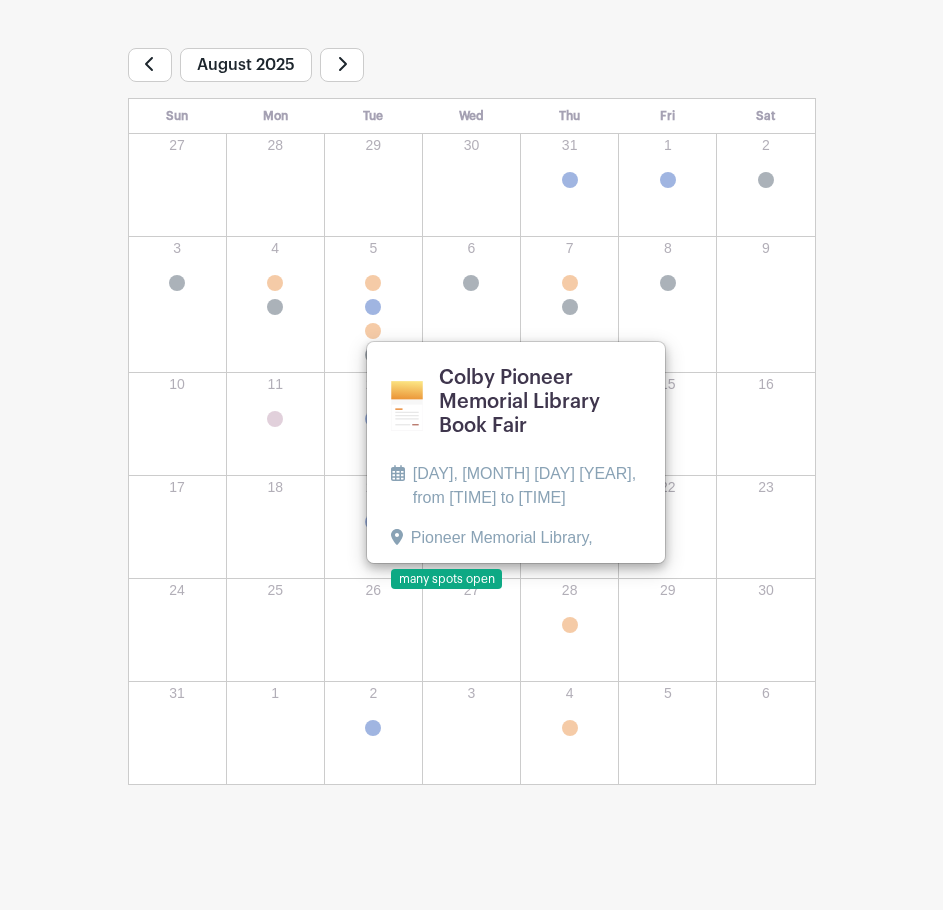 click on "Groups
All Groups
[PERSON]'s Events
S&T Community Events
My Signups
Event Invites
My account
Downloads
Logout
S&T Community Events
Message" at bounding box center (471, 227) 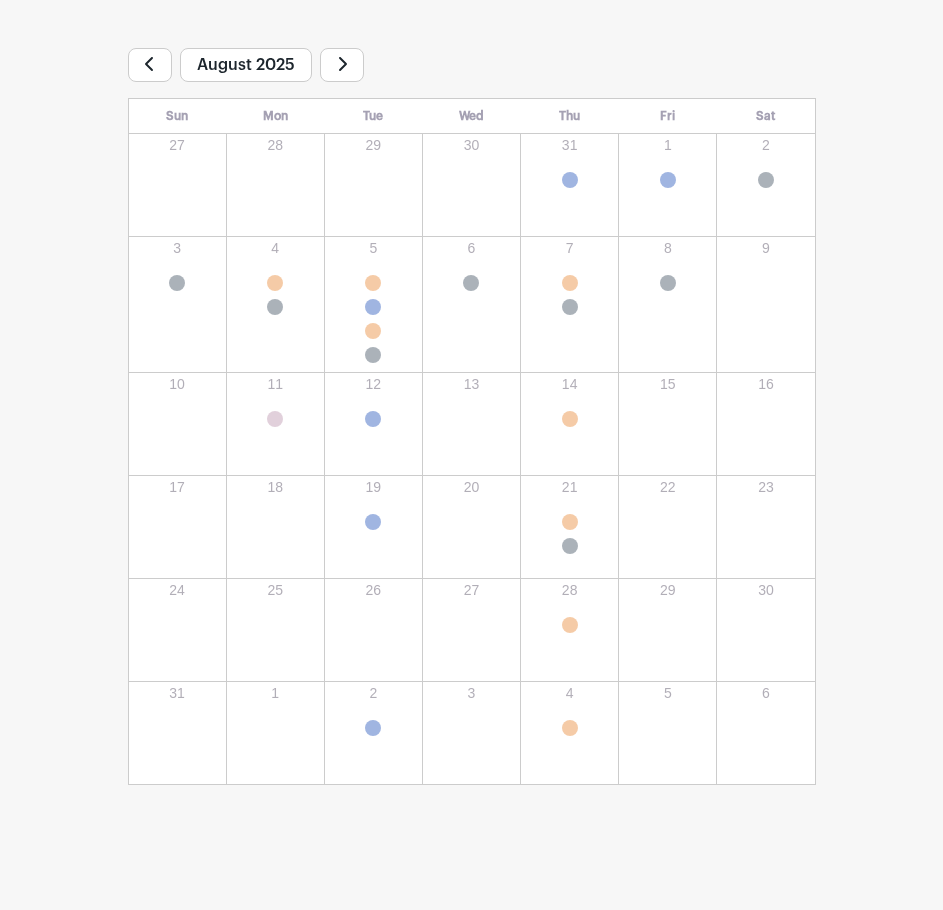click on "Goodland Home-Owned Carnival" at bounding box center [373, 355] 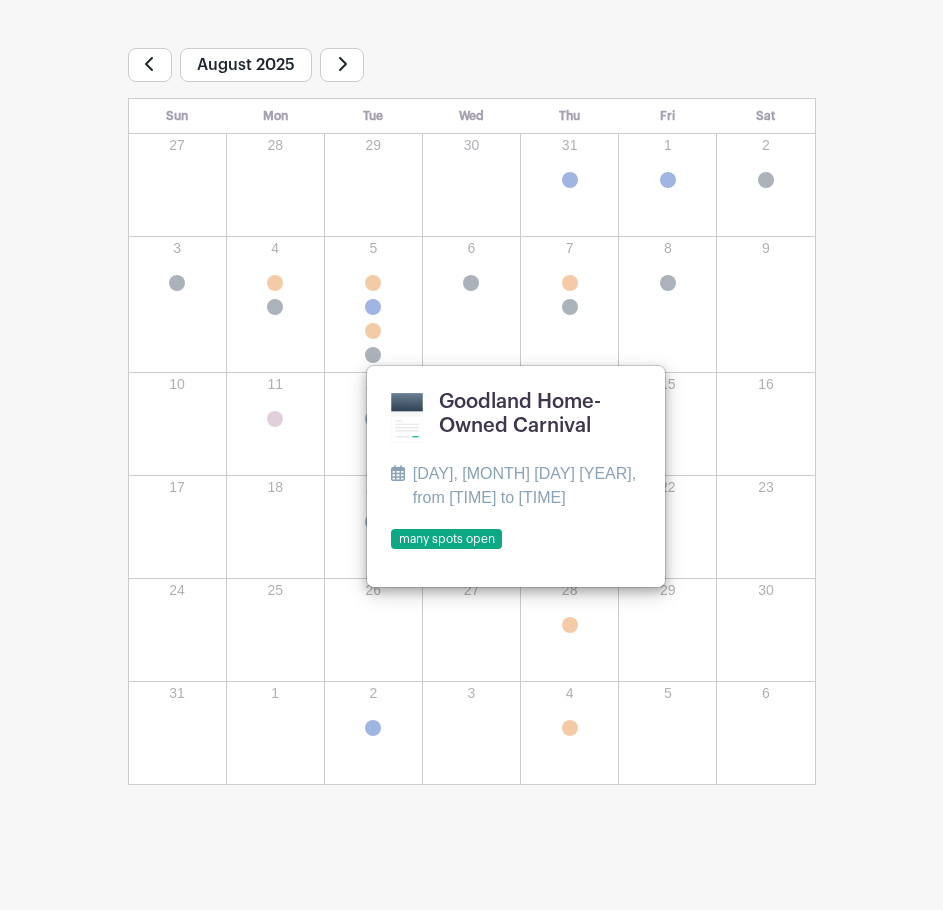 click on "Groups
All Groups
[PERSON]'s Events
S&T Community Events
My Signups
Event Invites
My account
Downloads
Logout
S&T Community Events
Message" at bounding box center [471, 227] 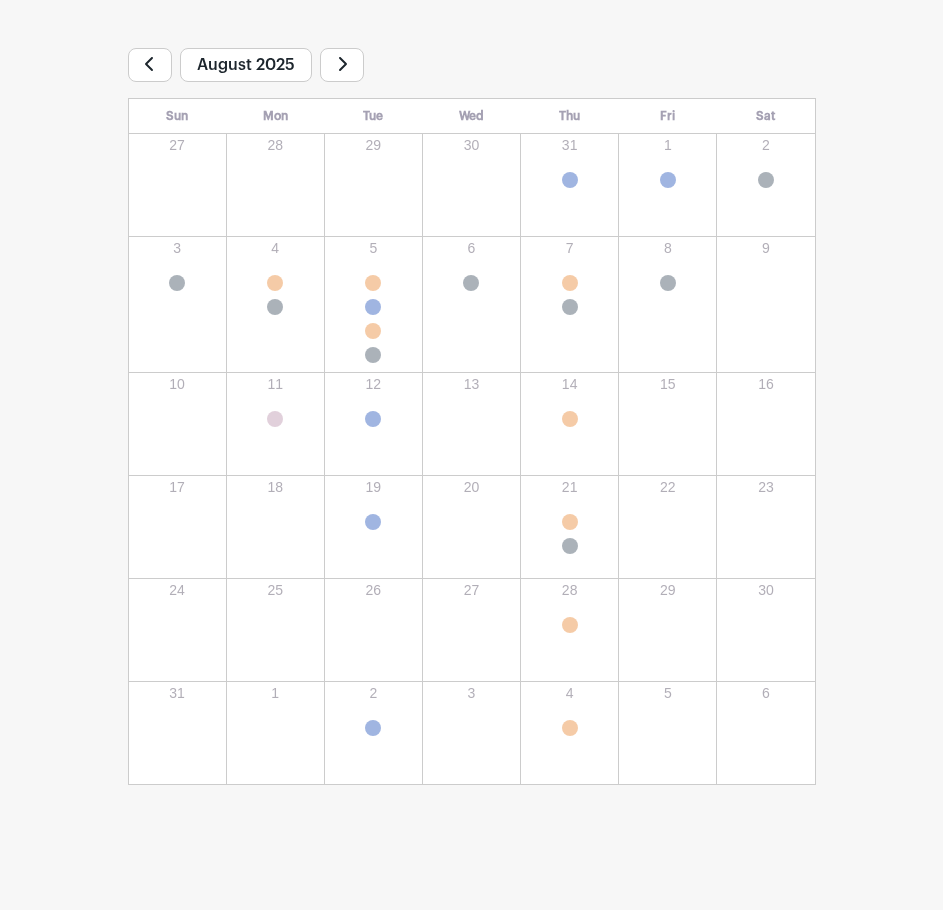 click on "Goodland Home-Owned Carnival" at bounding box center [471, 283] 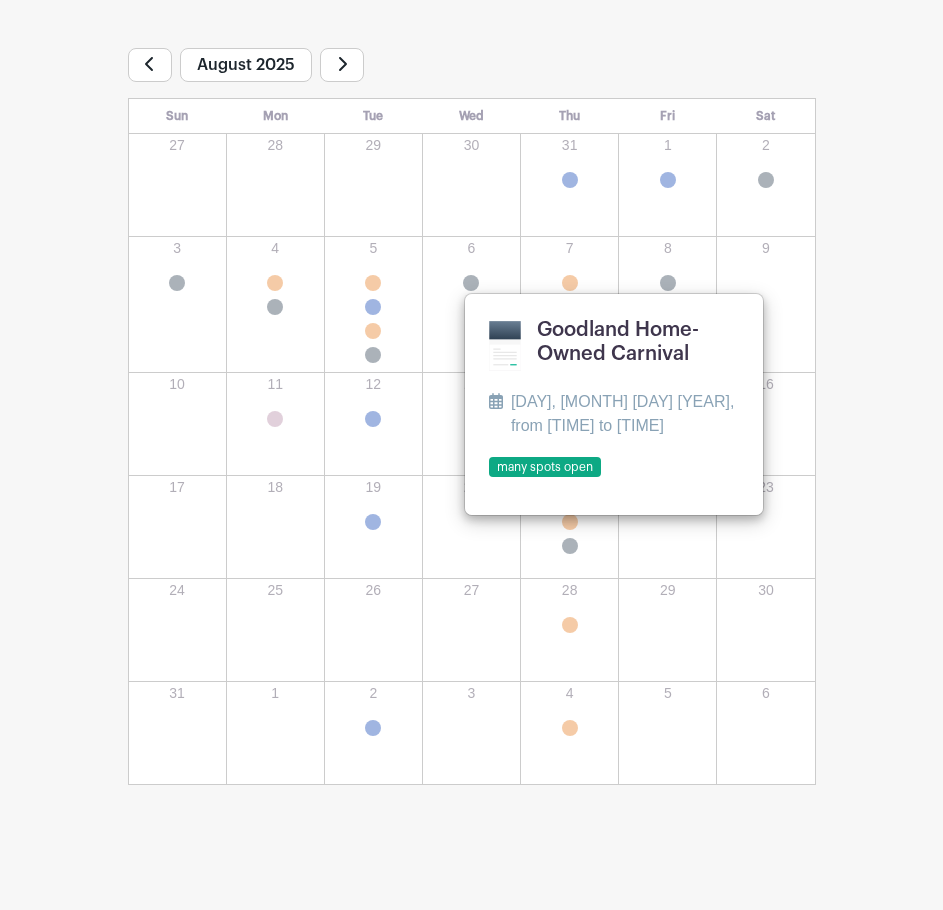 click on "Colby Meal On Wheels" at bounding box center (570, 283) 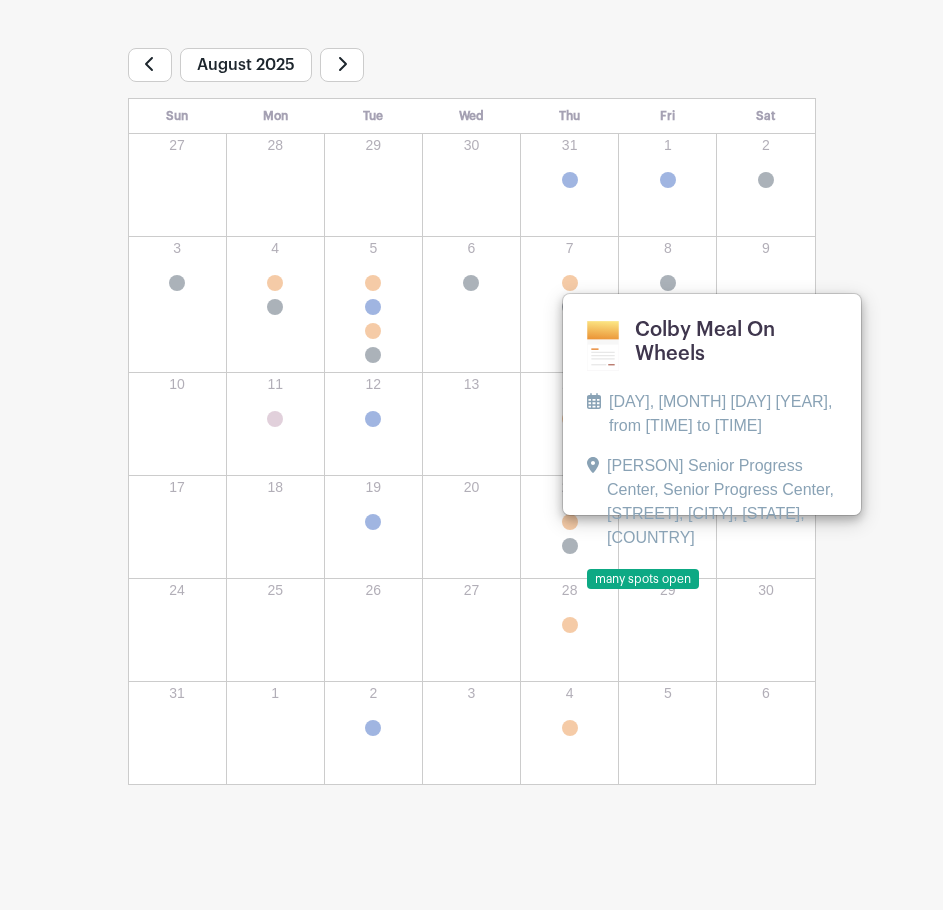 click on "Goodland Home-Owned Carnival" at bounding box center (668, 283) 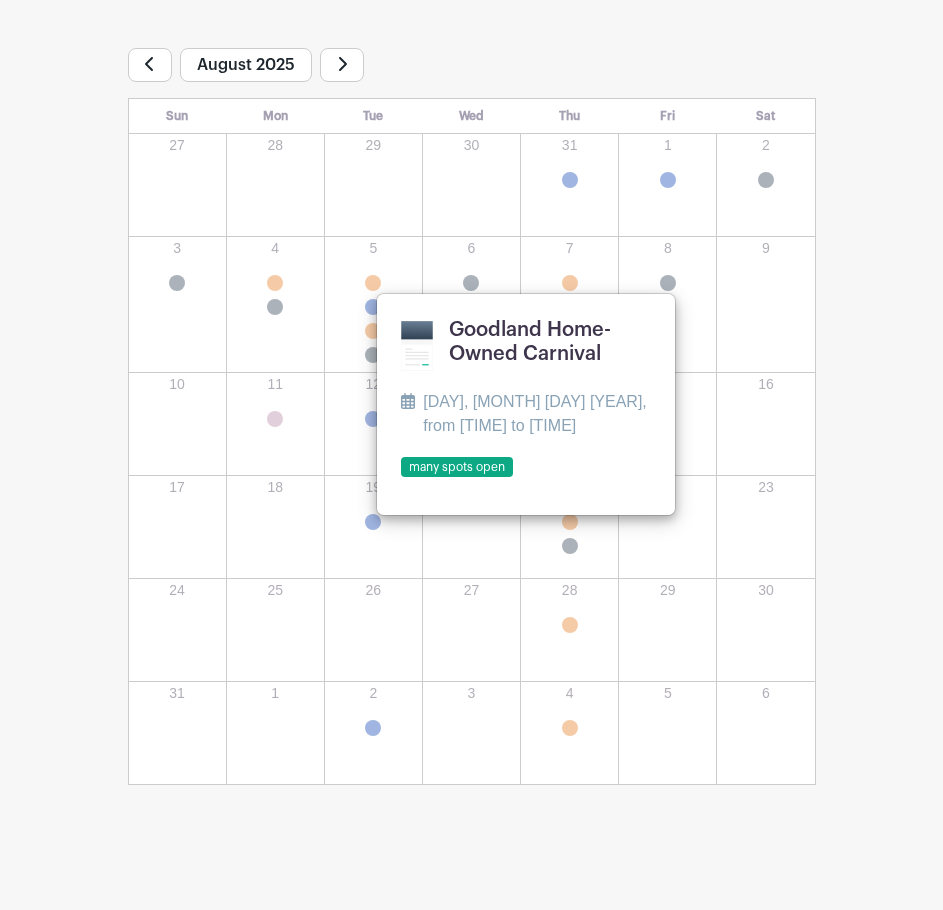 click on "Oakley Red Cross Blood Drive" at bounding box center [275, 419] 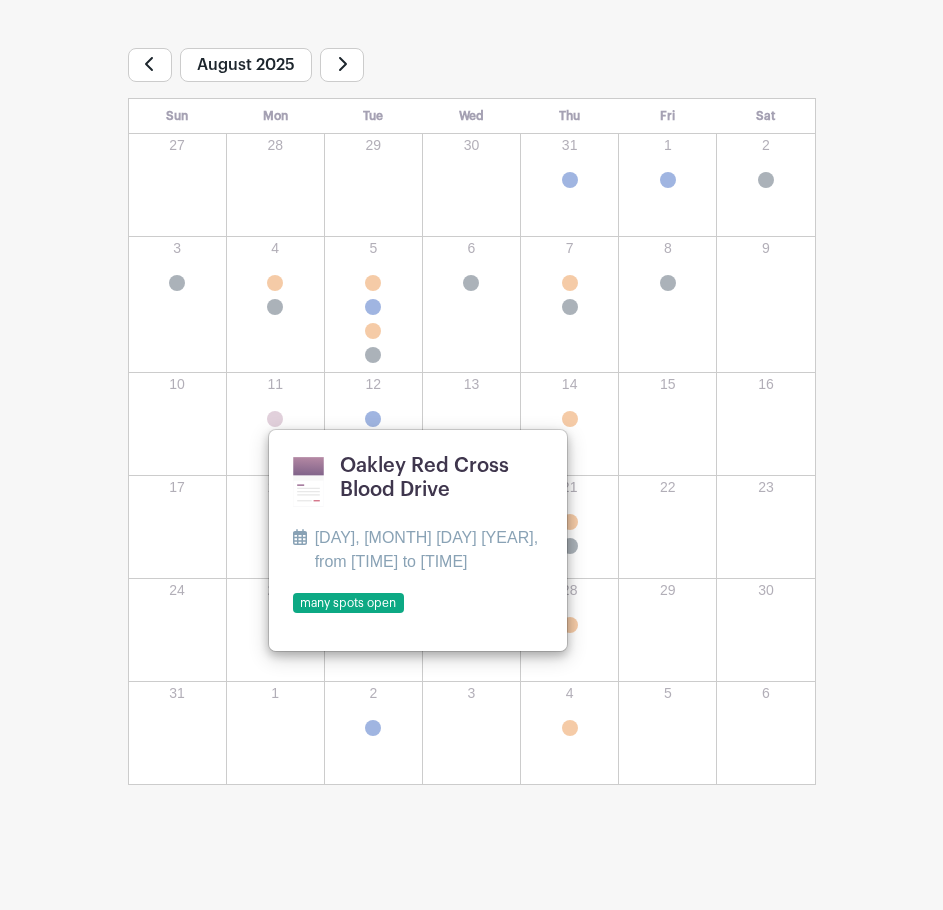 click on "West Plains Extension Distr..." at bounding box center (373, 419) 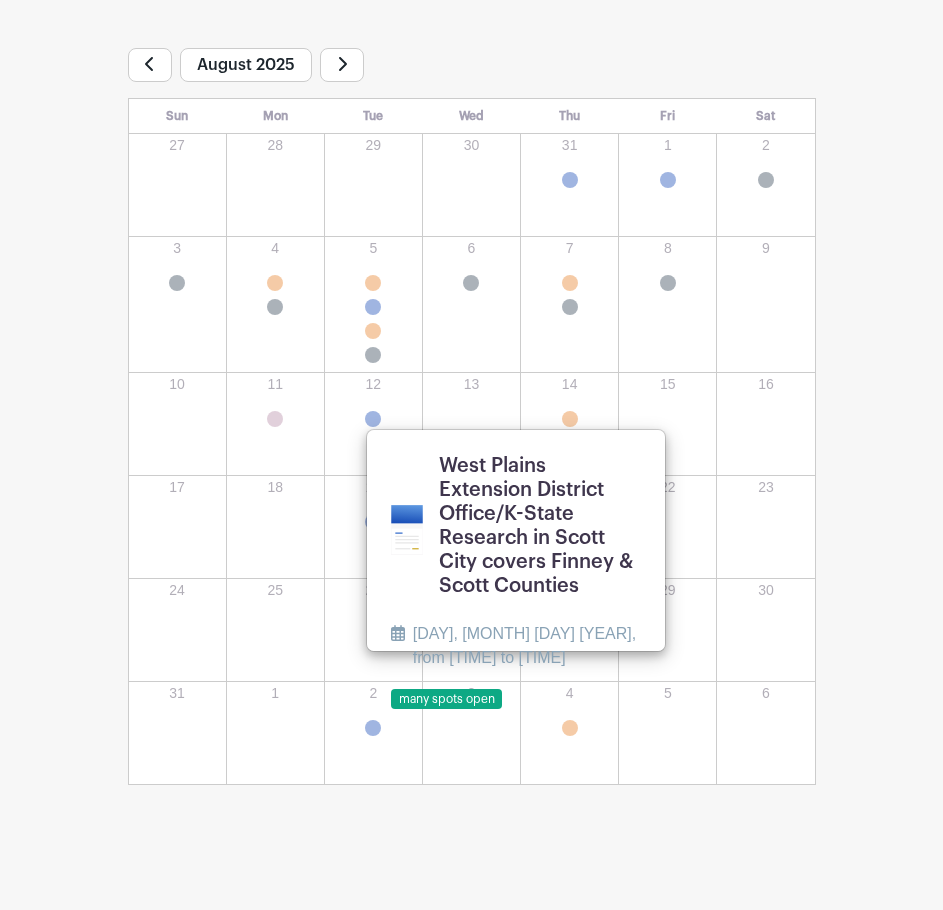 click on "Colby Meal On Wheels" at bounding box center [570, 419] 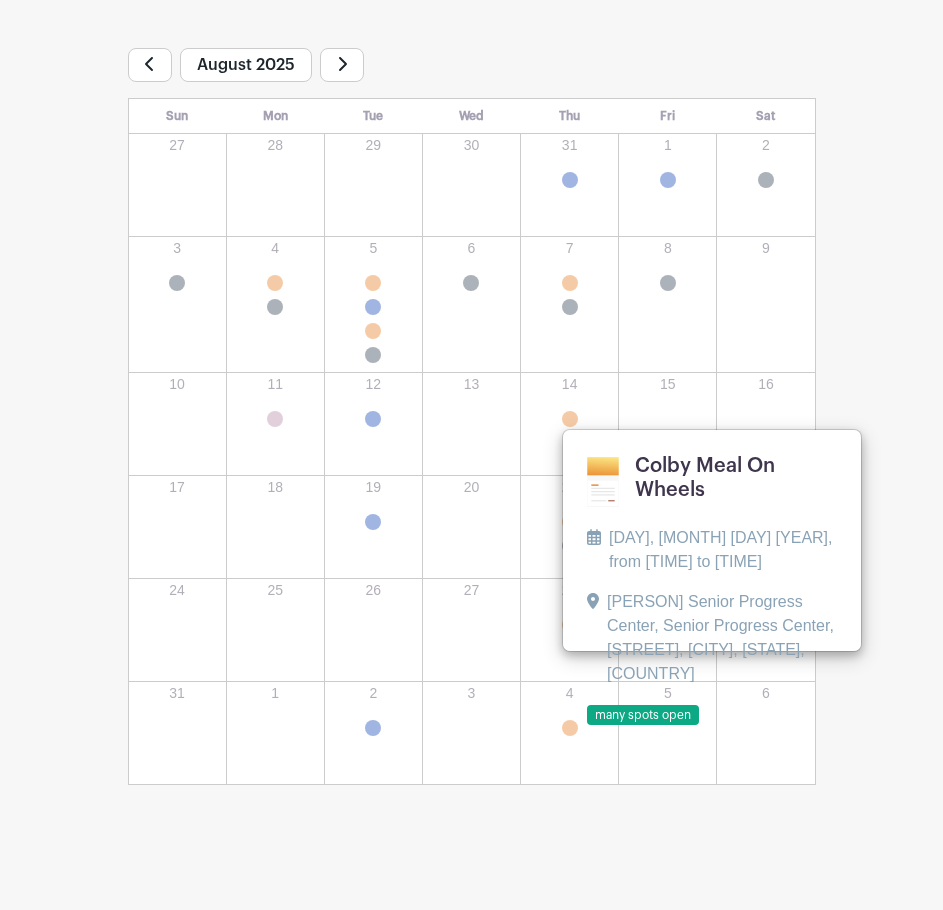 click on "West Plains Extension Distr..." at bounding box center (373, 522) 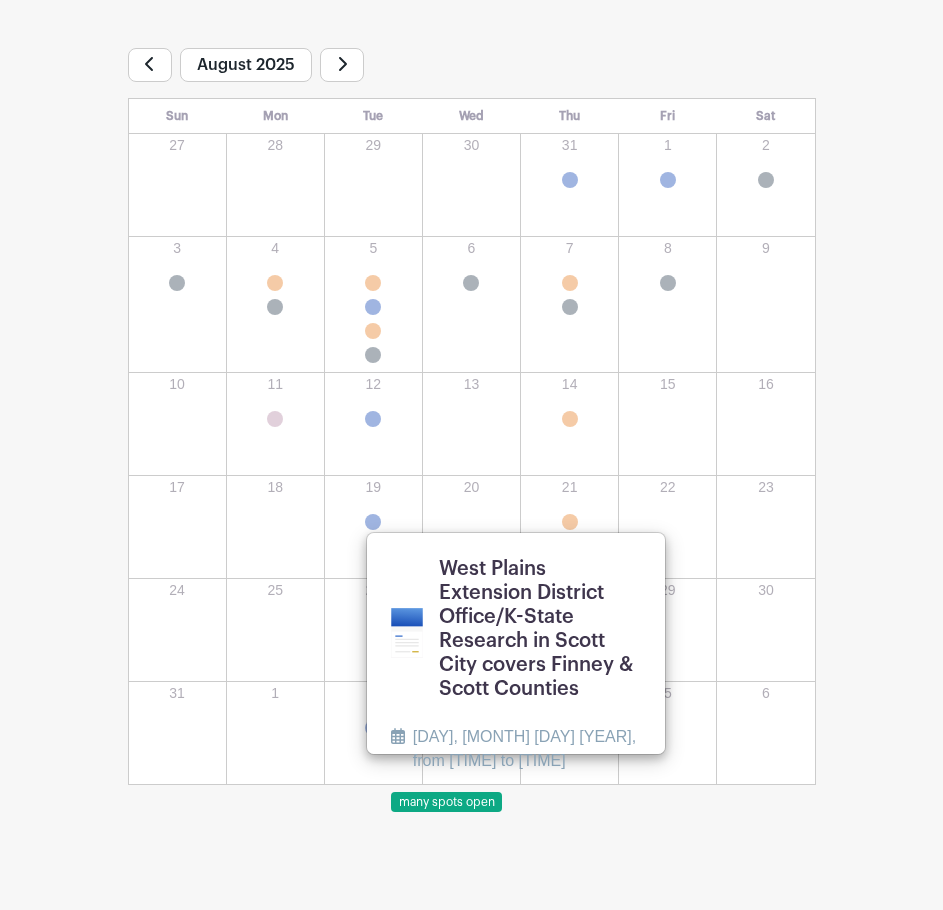 click on "Colby Meal On Wheels" at bounding box center (570, 522) 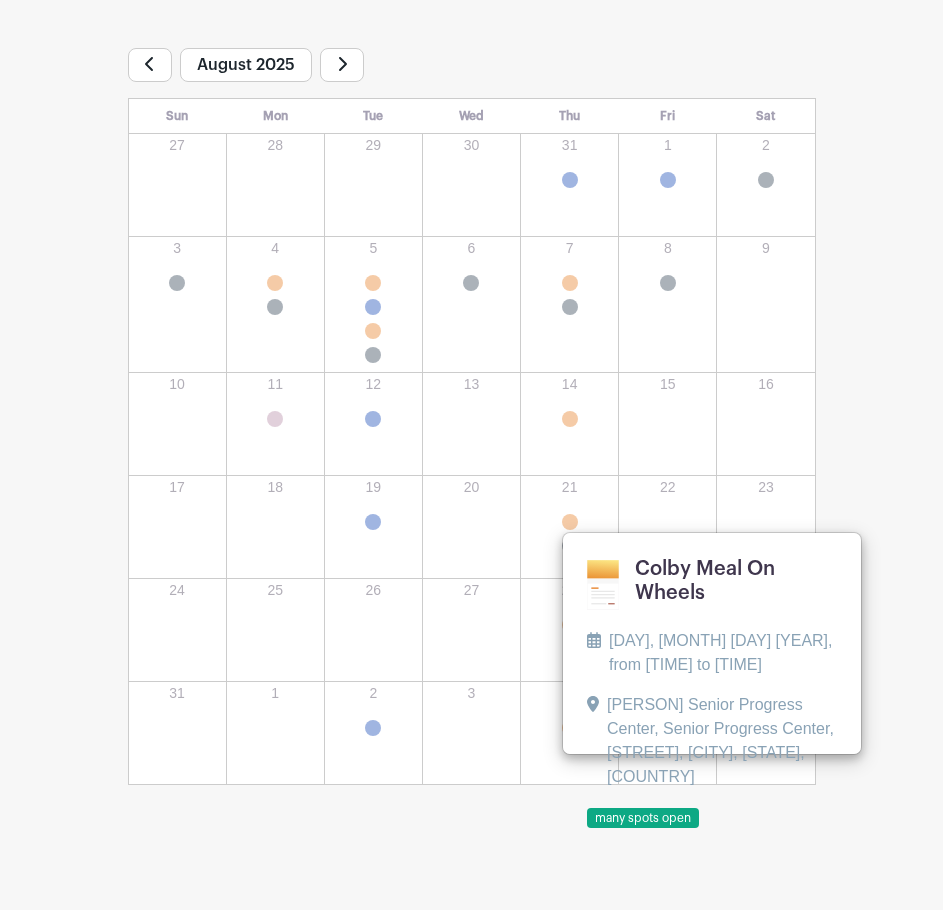 click on "Groups
All Groups
[PERSON]'s Events
S&T Community Events
My Signups
Event Invites
My account
Downloads
Logout
S&T Community Events
Message" at bounding box center [471, 227] 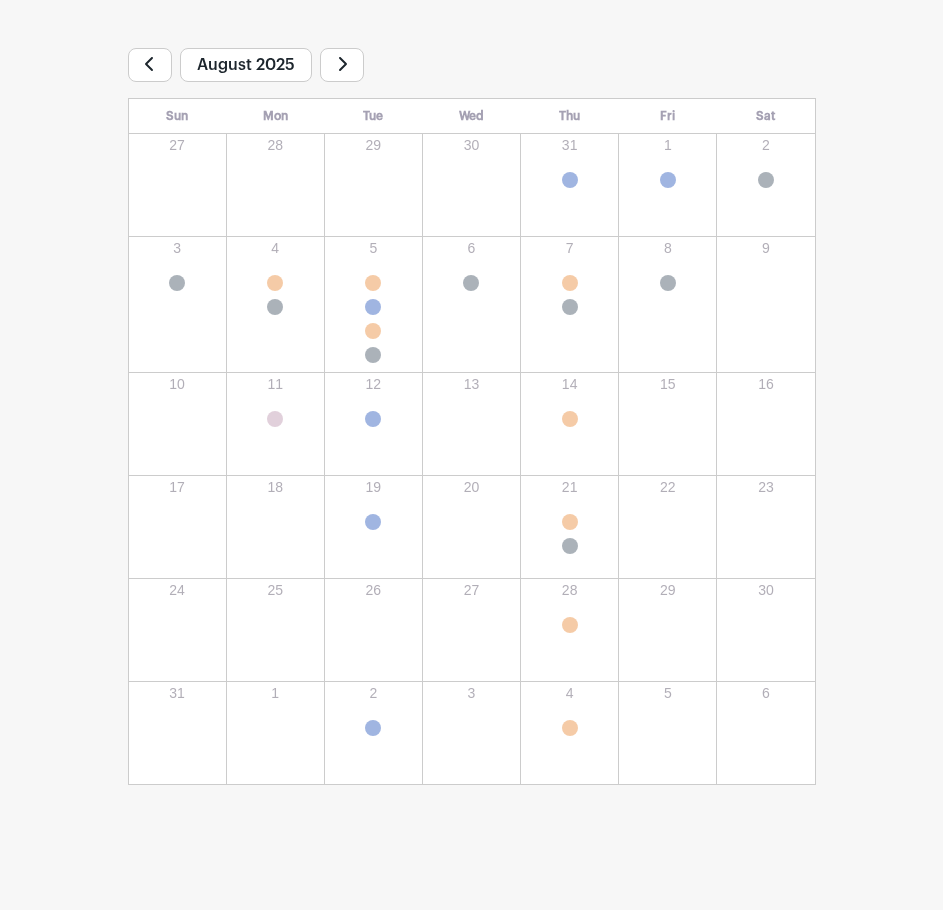 click at bounding box center (342, 65) 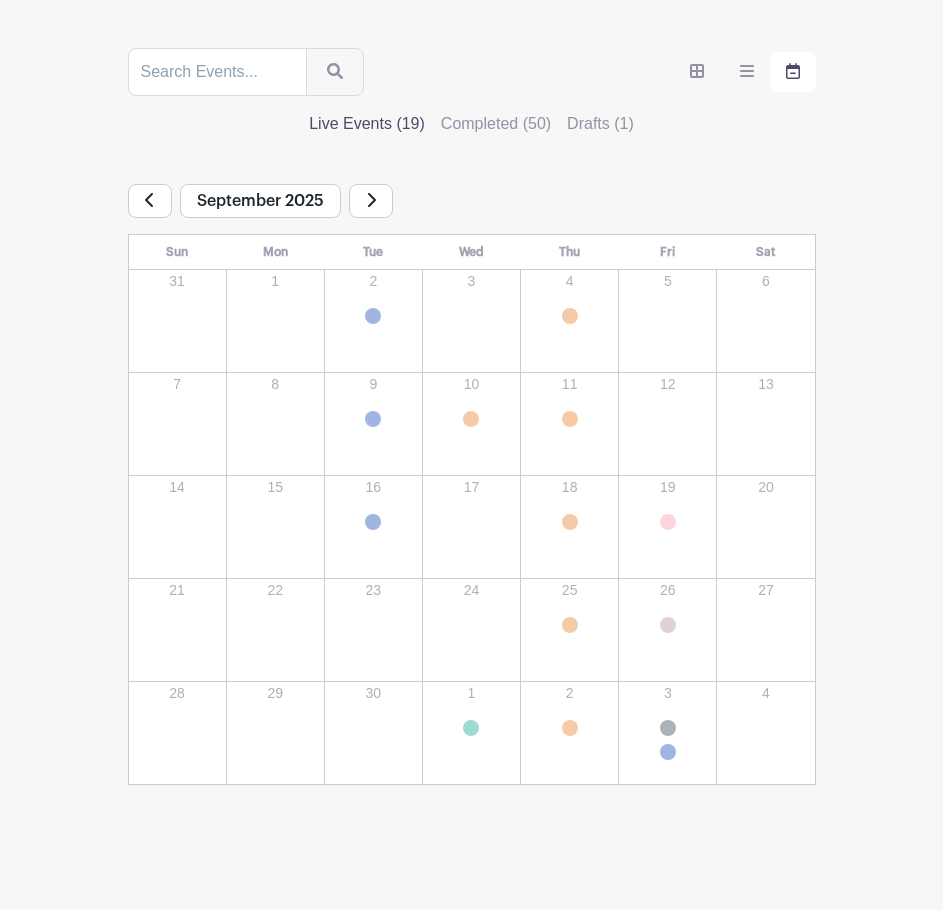 click on "Colby Red Cross Blood Drive" at bounding box center [471, 419] 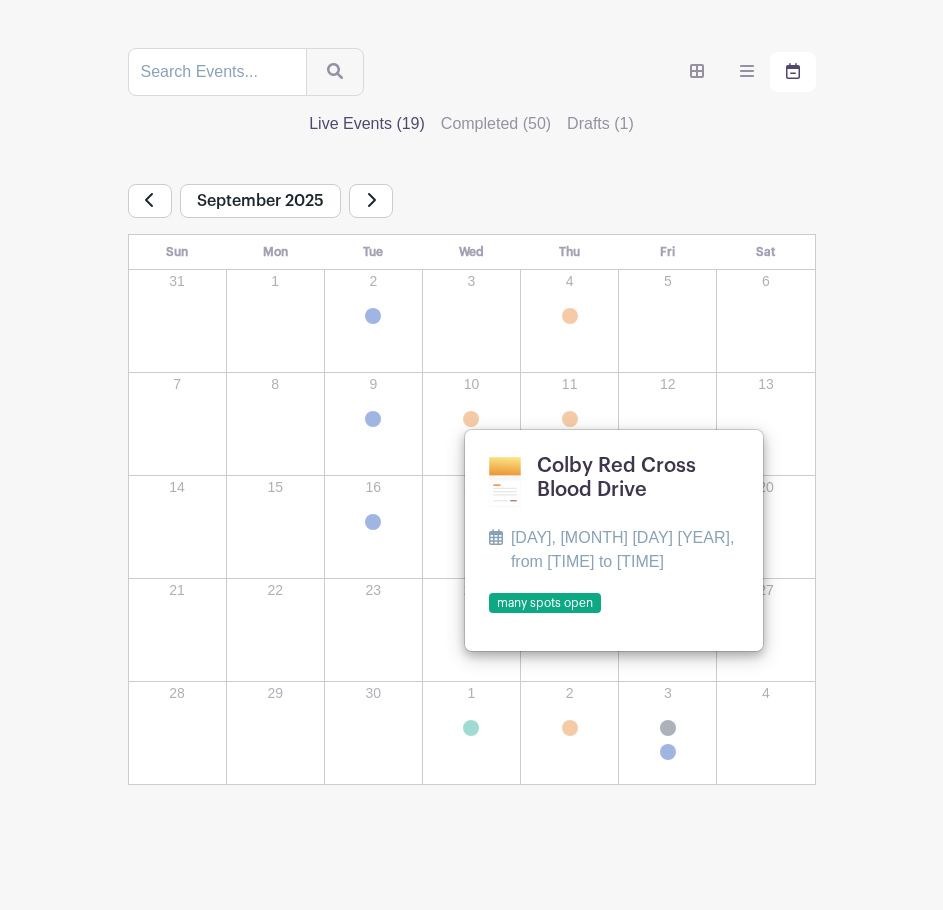 click on "Groups
All Groups
[PERSON]'s Events
S&T Community Events
My Signups
Event Invites
My account
Downloads
Logout
S&T Community Events
Message" at bounding box center [471, 295] 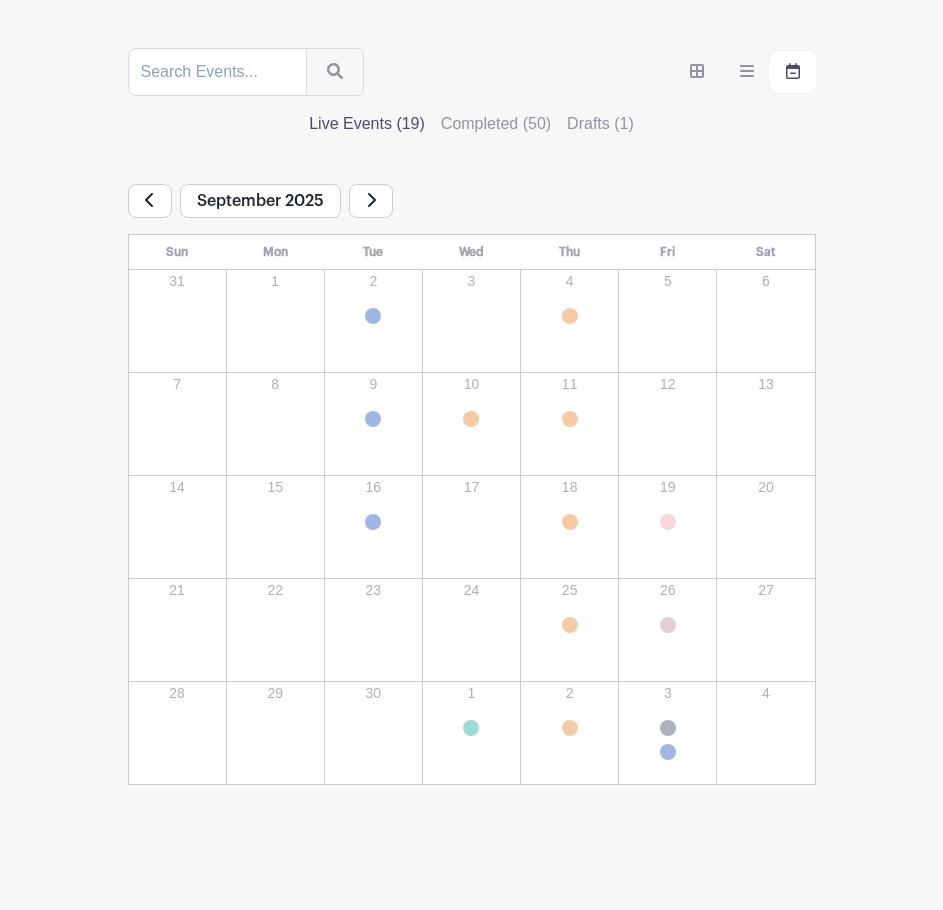 click on "Brewster Homecoming Parade" at bounding box center [668, 522] 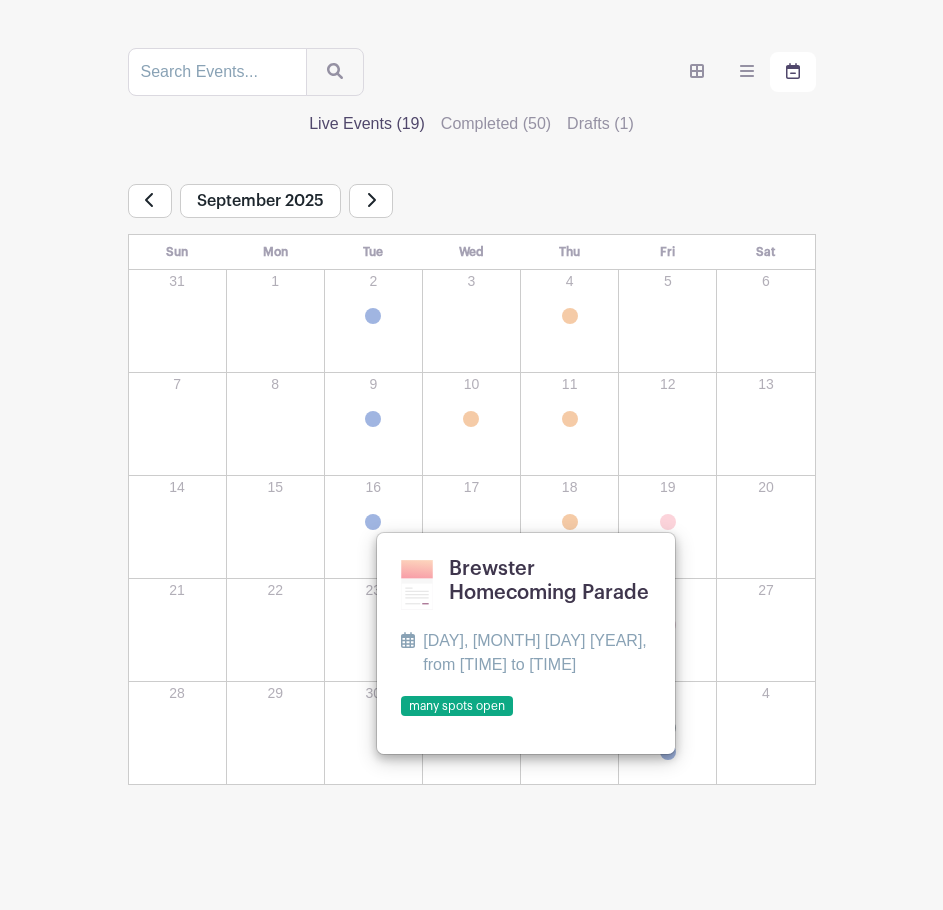 click on "Groups
All Groups
[PERSON]'s Events
S&T Community Events
My Signups
Event Invites
My account
Downloads
Logout
S&T Community Events
Message" at bounding box center [471, 295] 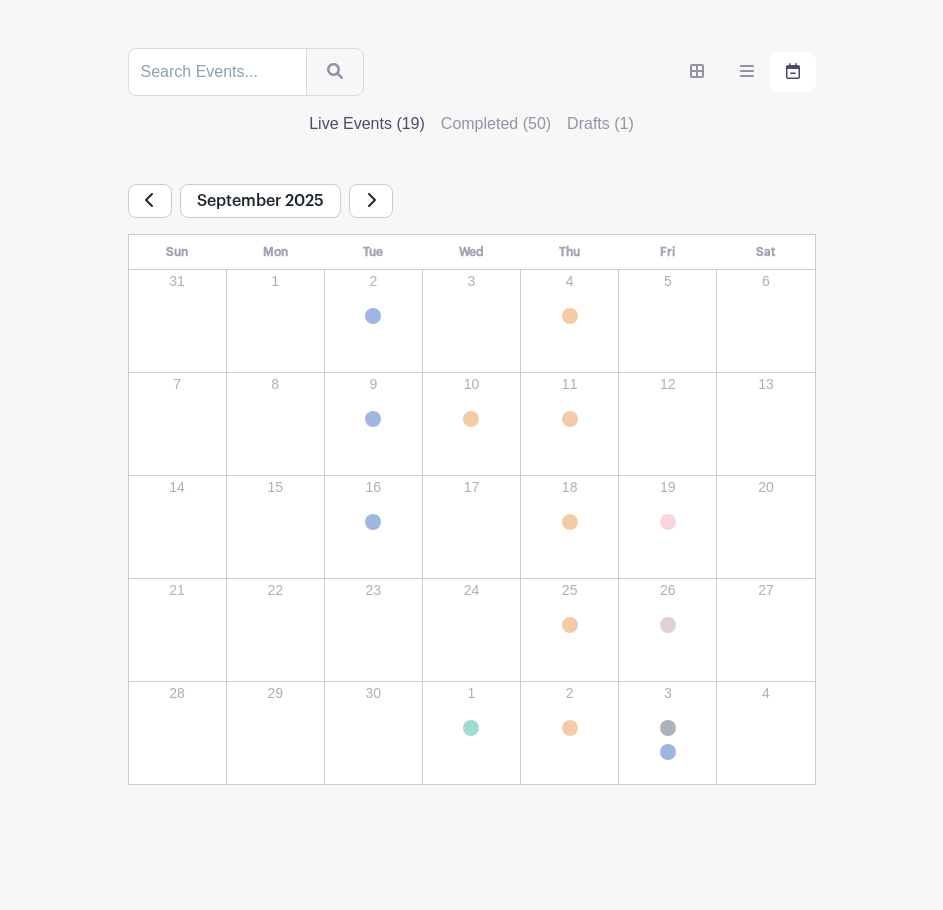 click on "Oakley Homecoming Parade" at bounding box center [668, 625] 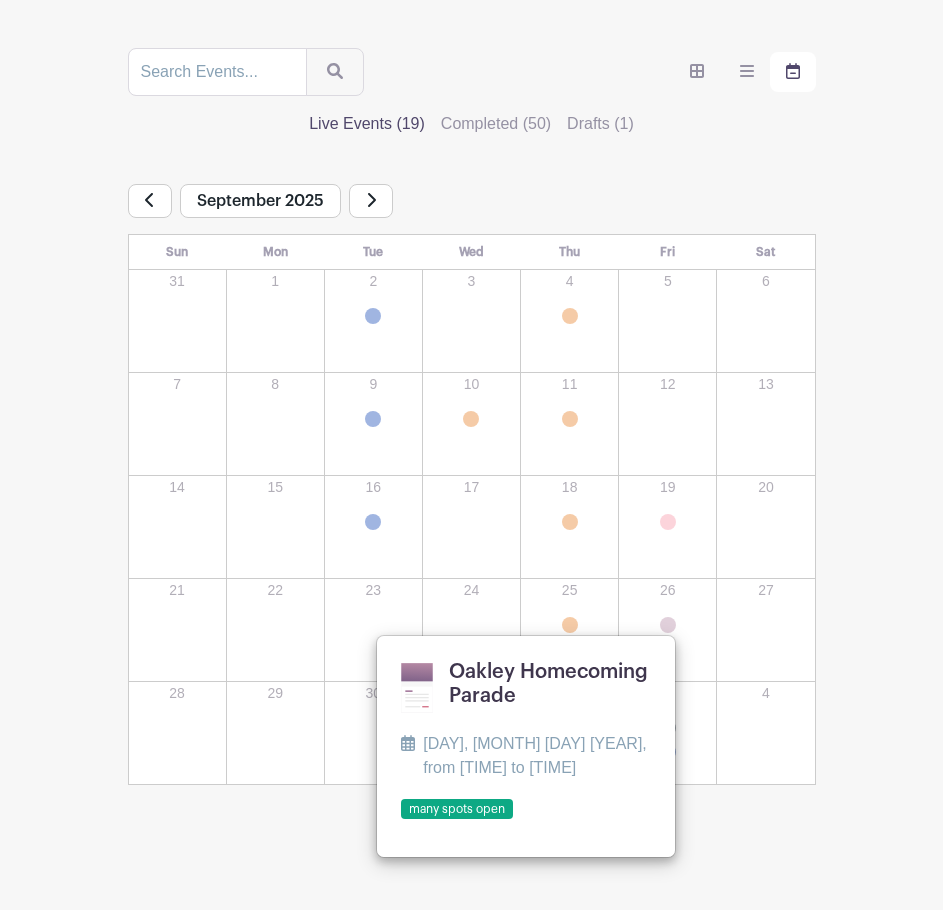 click on "Colby Meal On Wheels" at bounding box center [570, 625] 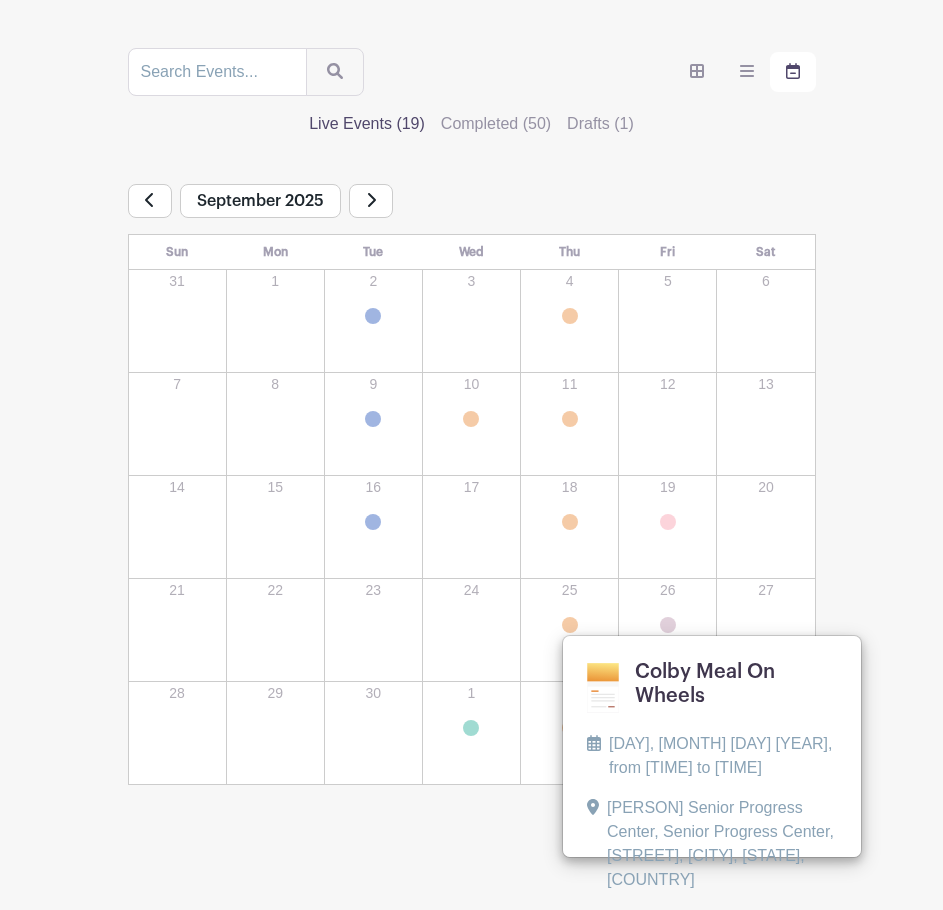 click on "Groups
All Groups
[PERSON]'s Events
S&T Community Events
My Signups
Event Invites
My account
Downloads
Logout
S&T Community Events
Message" at bounding box center [471, 295] 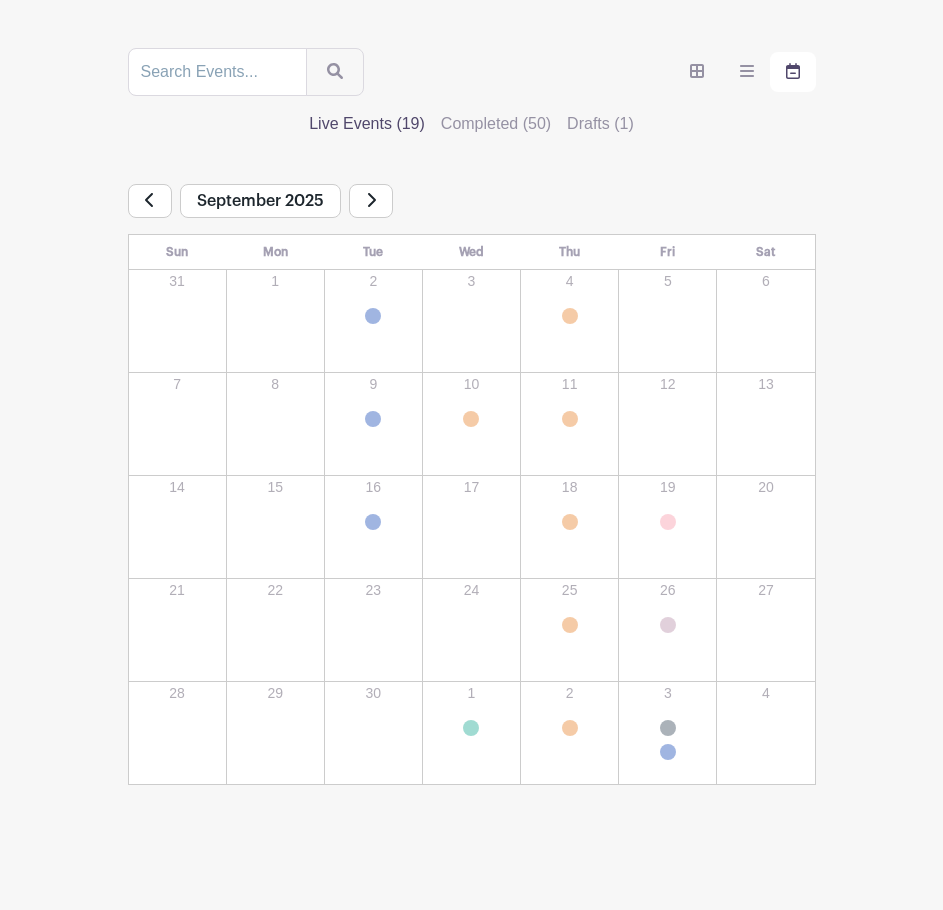 click on "Goodland Homecoming Parade" at bounding box center [668, 728] 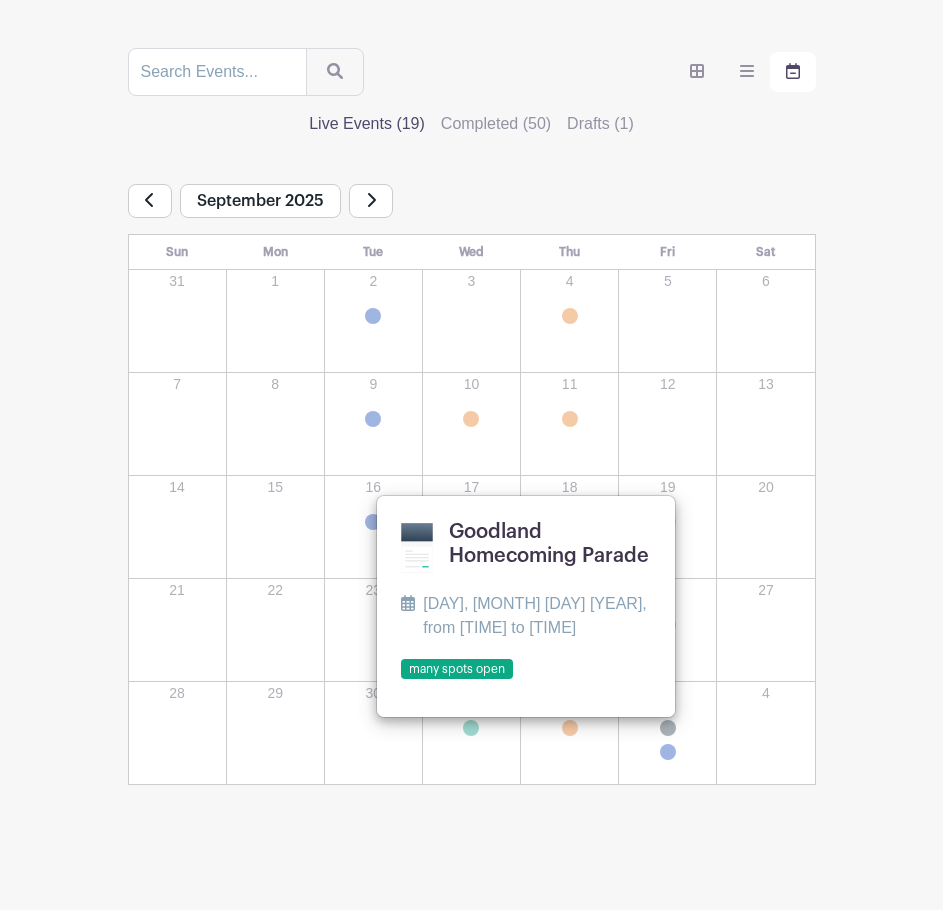 click on "Scott City Homecoming Parade" at bounding box center (668, 752) 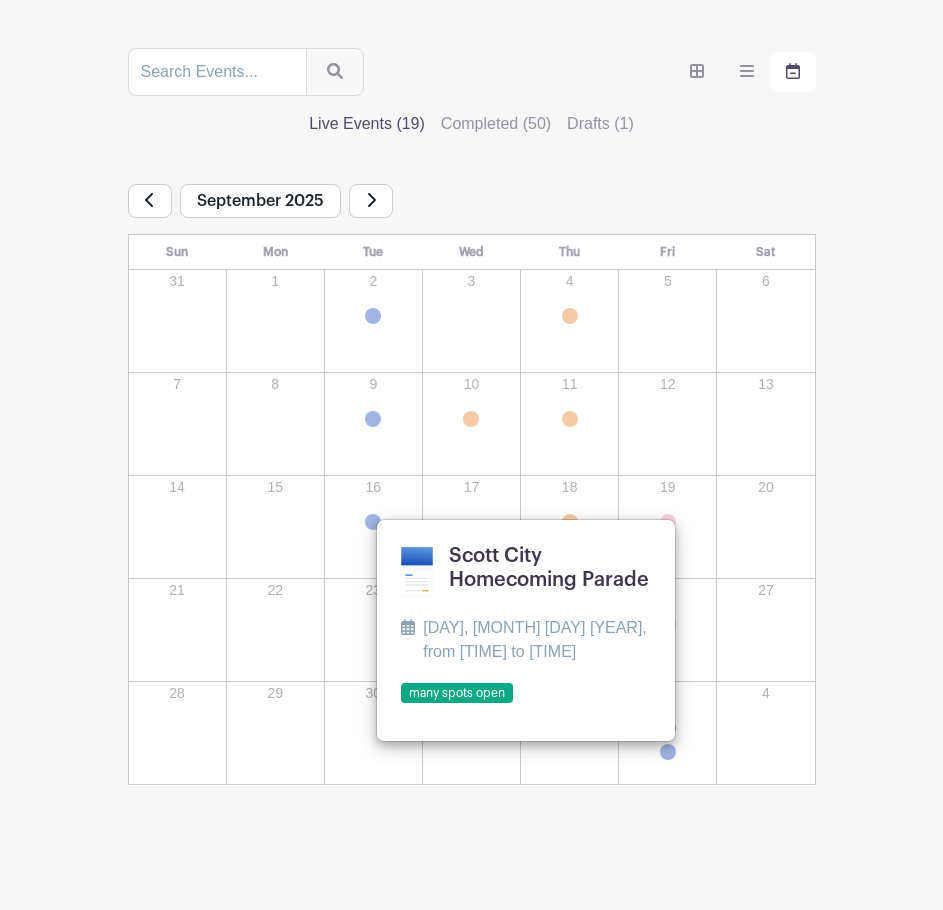 click on "Groups
All Groups
[PERSON]'s Events
S&T Community Events
My Signups
Event Invites
My account
Downloads
Logout
S&T Community Events
Message" at bounding box center [471, 295] 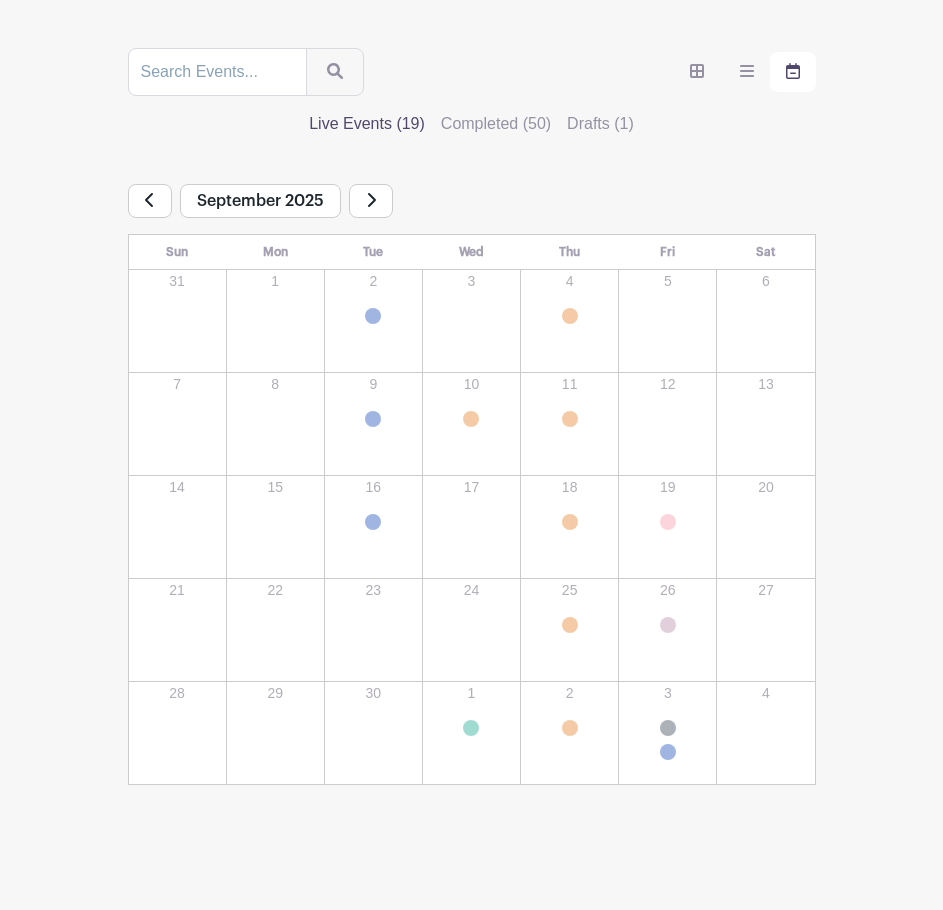 click on "[PERSON] City Adopt A Highway
[PERSON] City Adopt A Highway
[DAY], [MONTH]  [DAY] [YEAR], from [TIME] to [TIME]
many spots open" at bounding box center [471, 732] 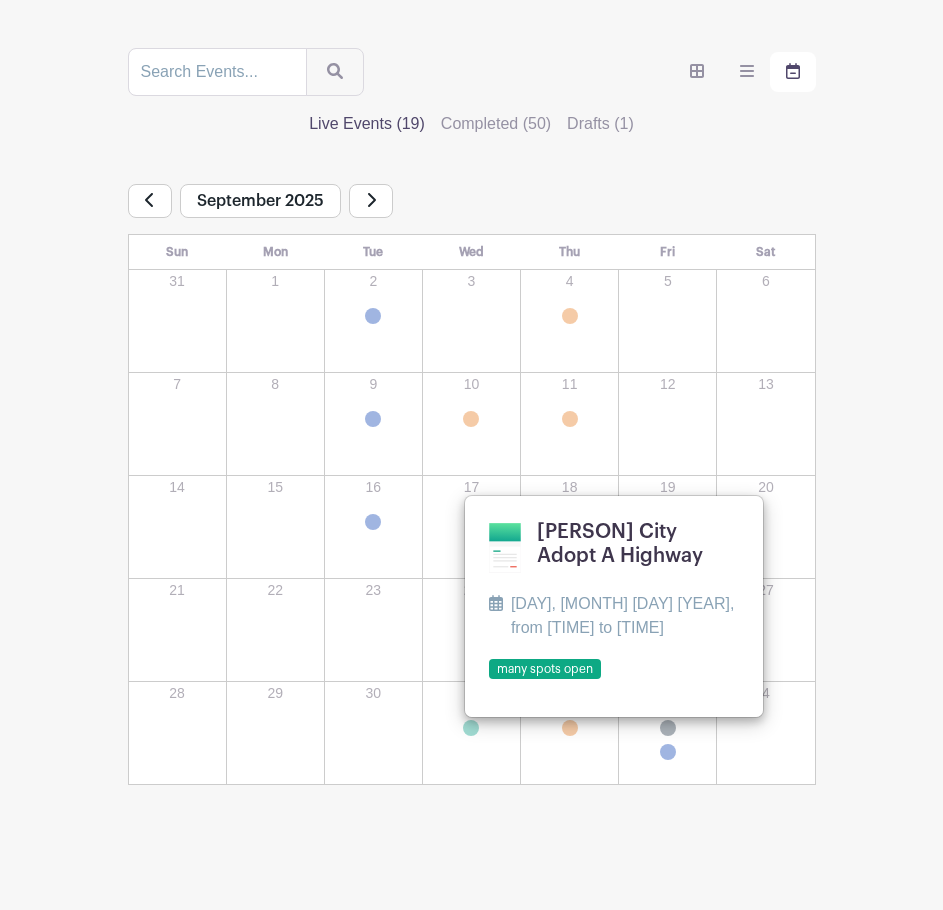 click on "Groups
All Groups
[PERSON]'s Events
S&T Community Events
My Signups
Event Invites
My account
Downloads
Logout
S&T Community Events
Message" at bounding box center [471, 295] 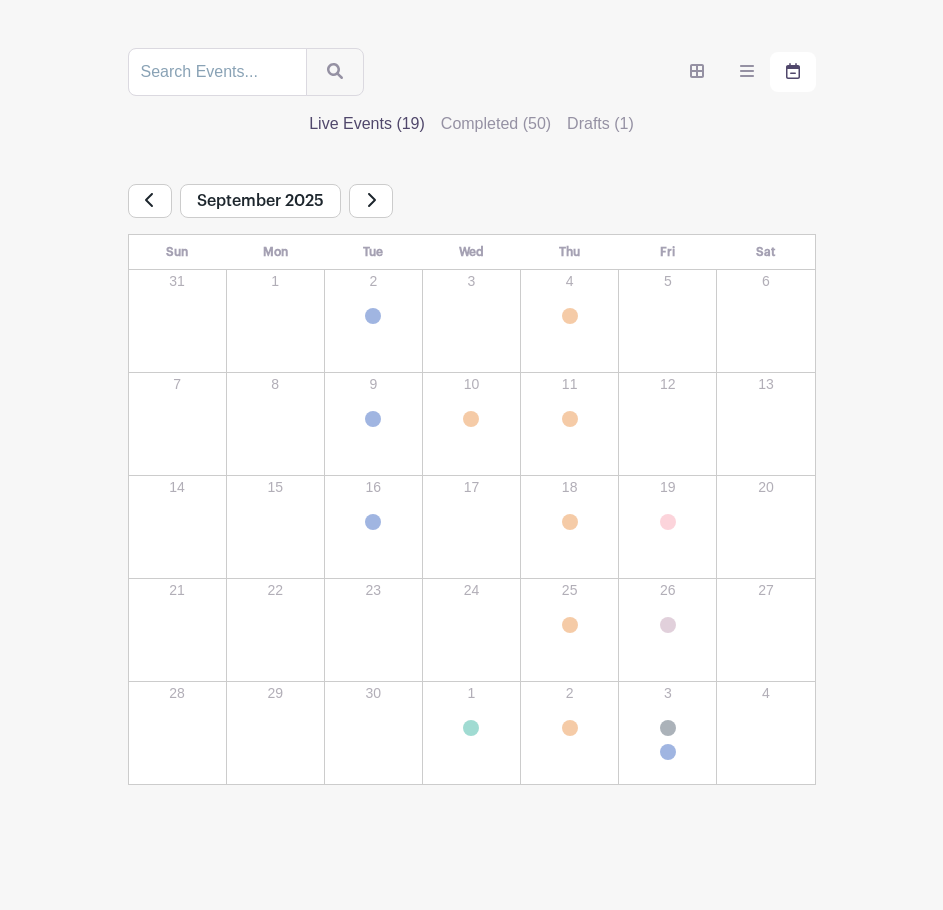 click 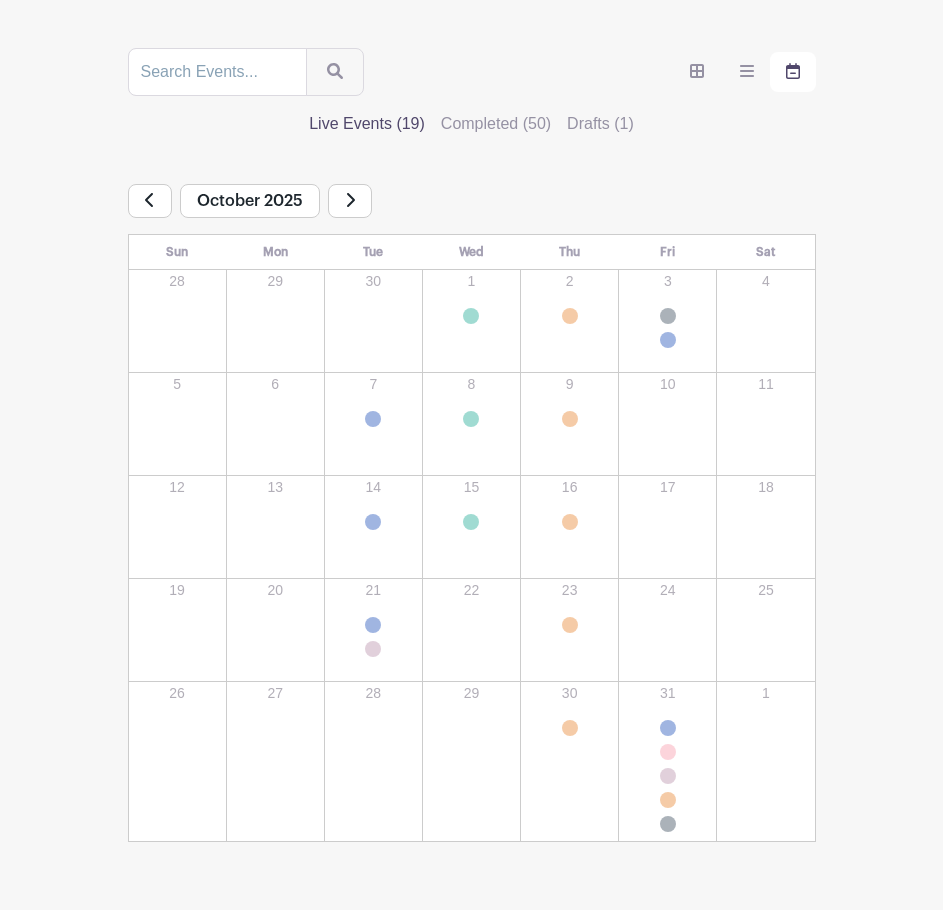 click on "[PERSON] City Adopt A Highway" at bounding box center (471, 316) 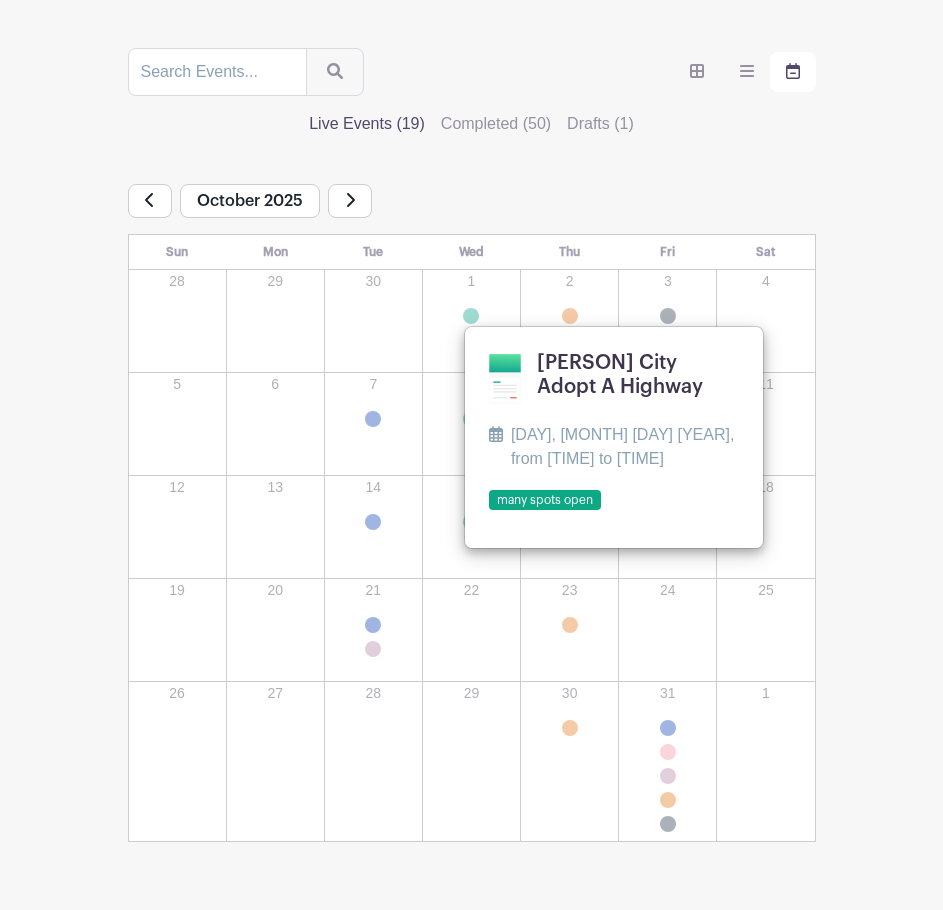 click on "Colby Meal On Wheels" at bounding box center [570, 316] 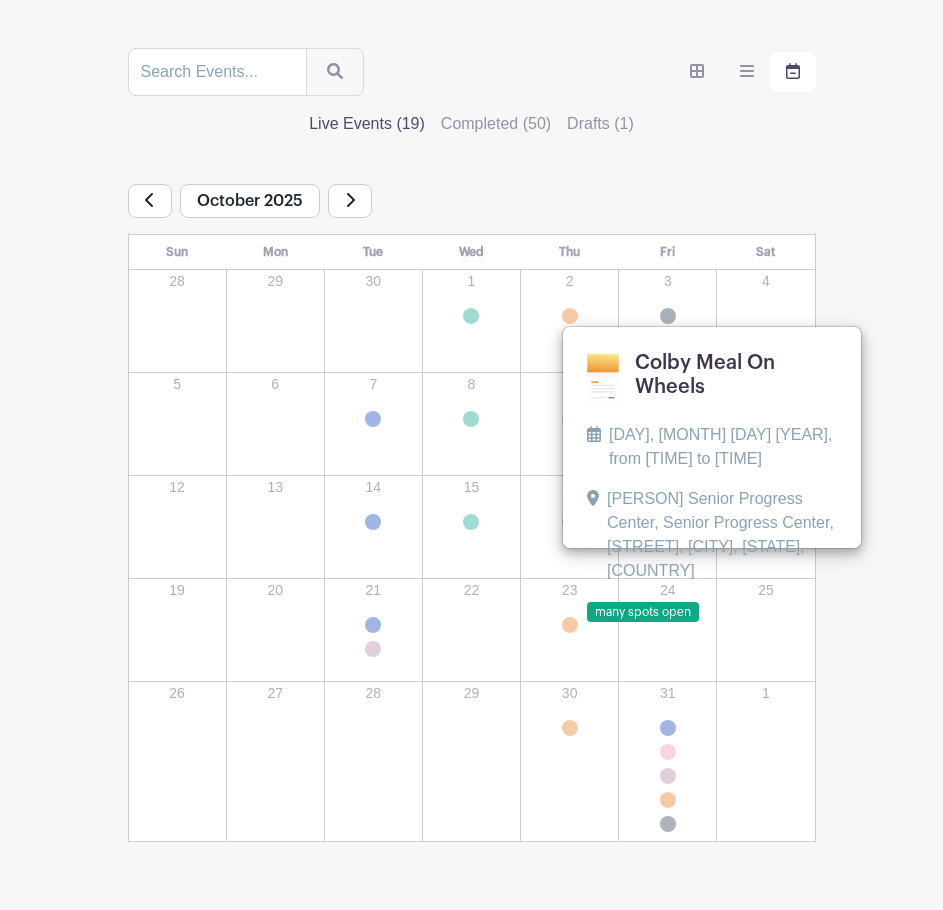 click on "Goodland Homecoming Parade" at bounding box center [668, 316] 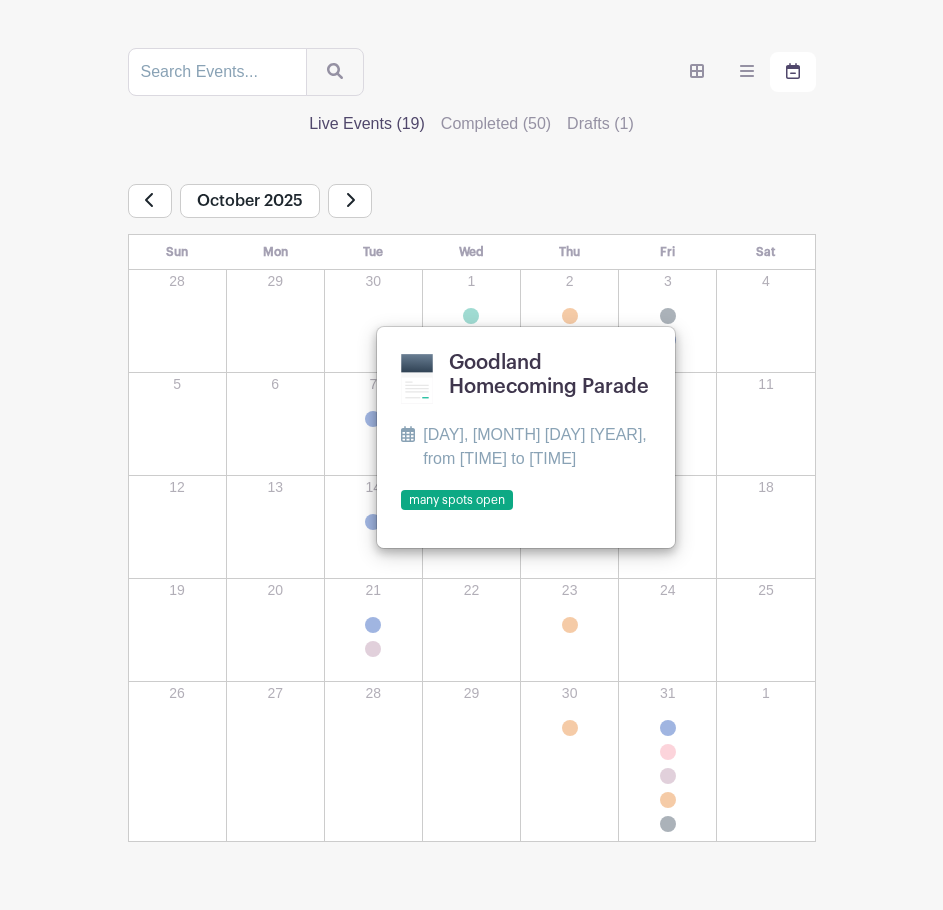 click on "West Plains Extension Distr..." at bounding box center [373, 419] 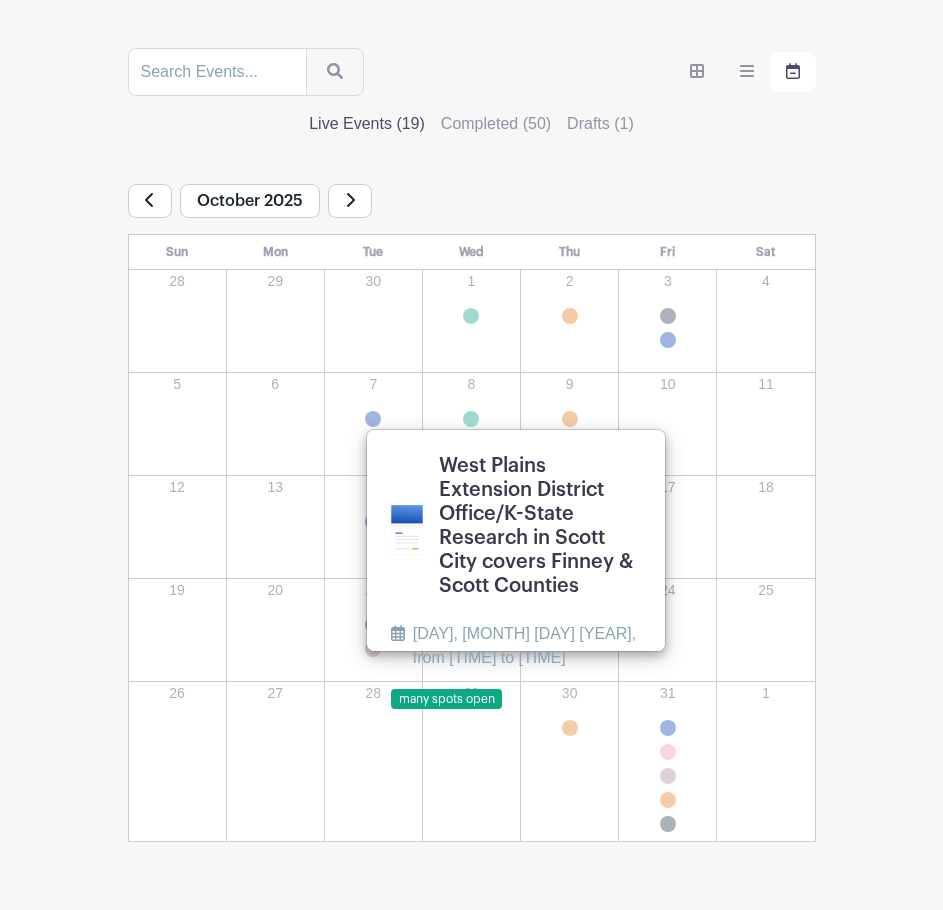 click on "Goodland Adopt A Highway" at bounding box center [471, 419] 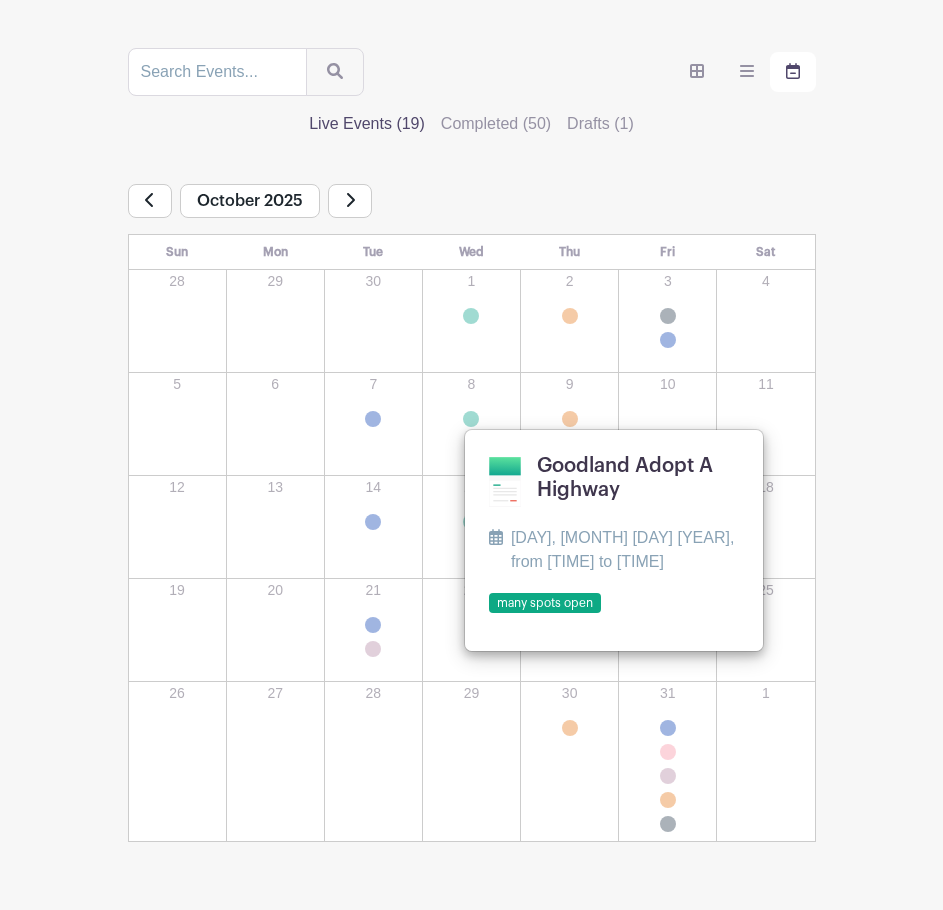 click on "Colby Meal On Wheels" at bounding box center (570, 419) 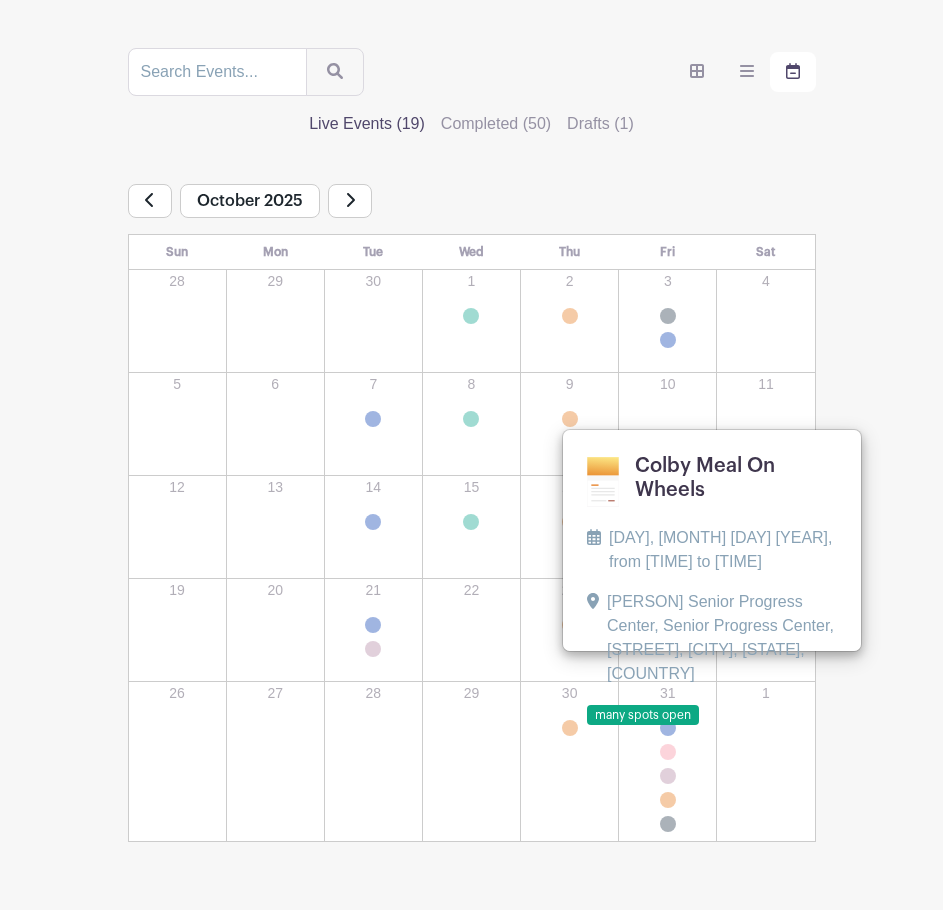 click on "West Plains Extension Distr..." at bounding box center (373, 522) 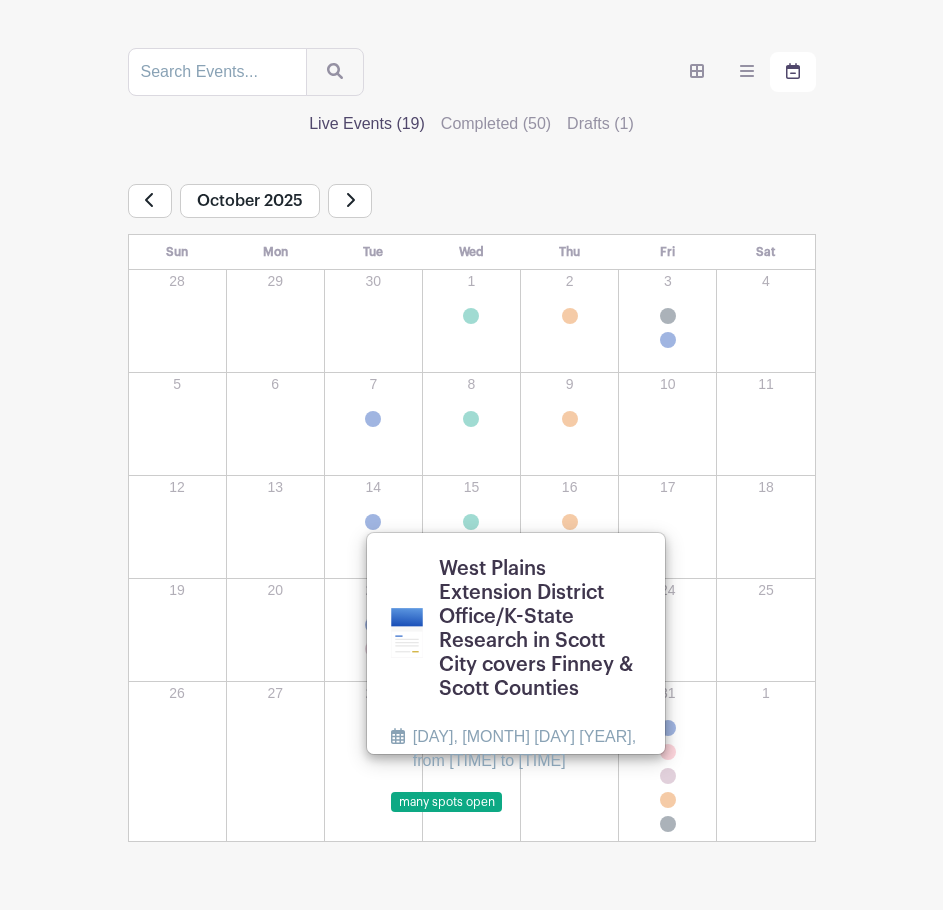 click on "Colby Adopt A Highway" at bounding box center [471, 522] 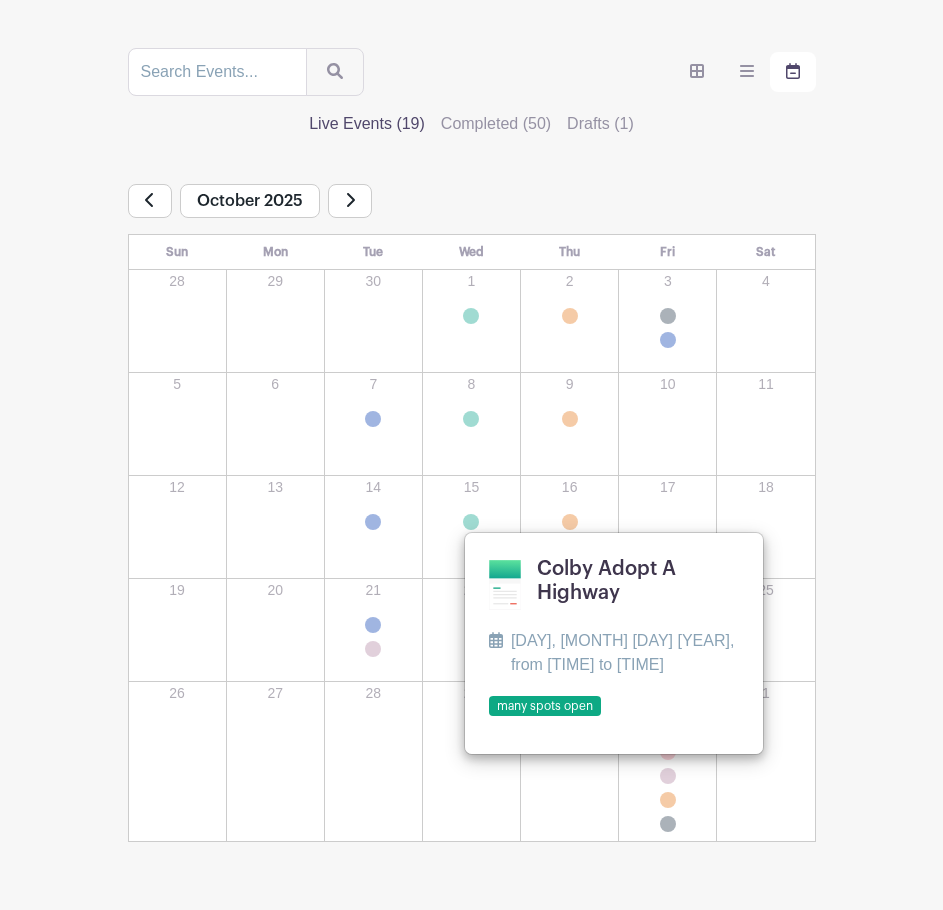 click on "Colby Meal On Wheels" at bounding box center (570, 522) 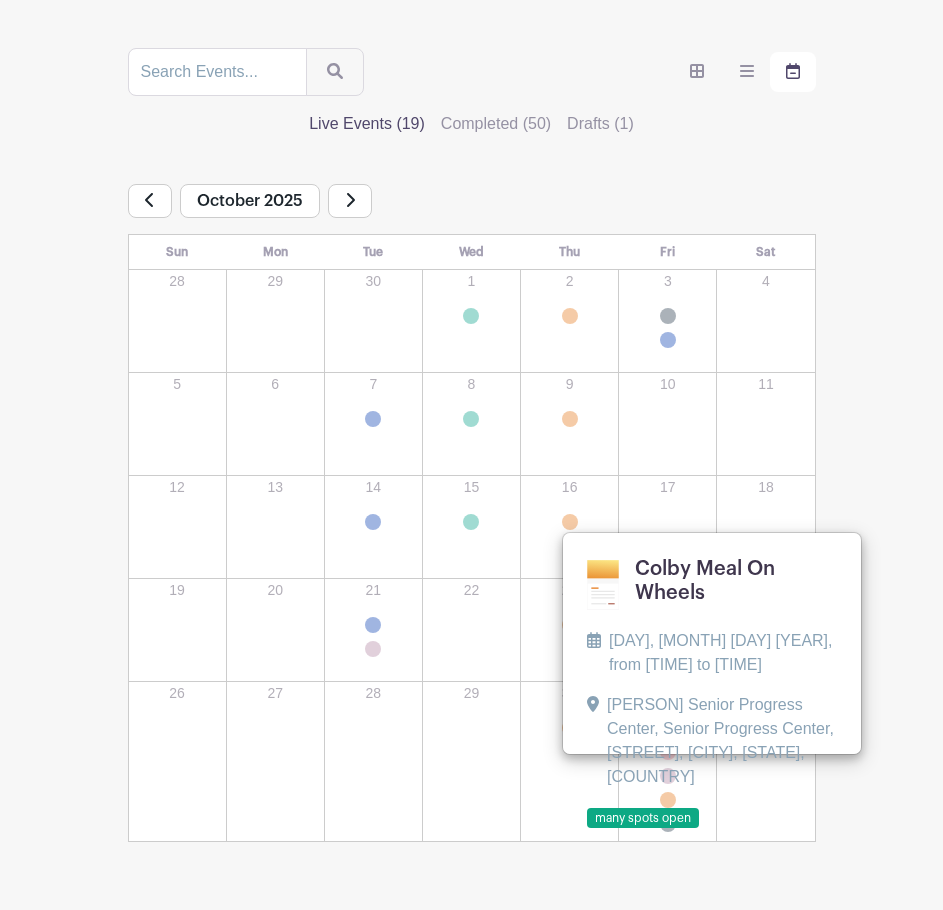 click on "Oakley Red Cross Blood Drive" at bounding box center [373, 649] 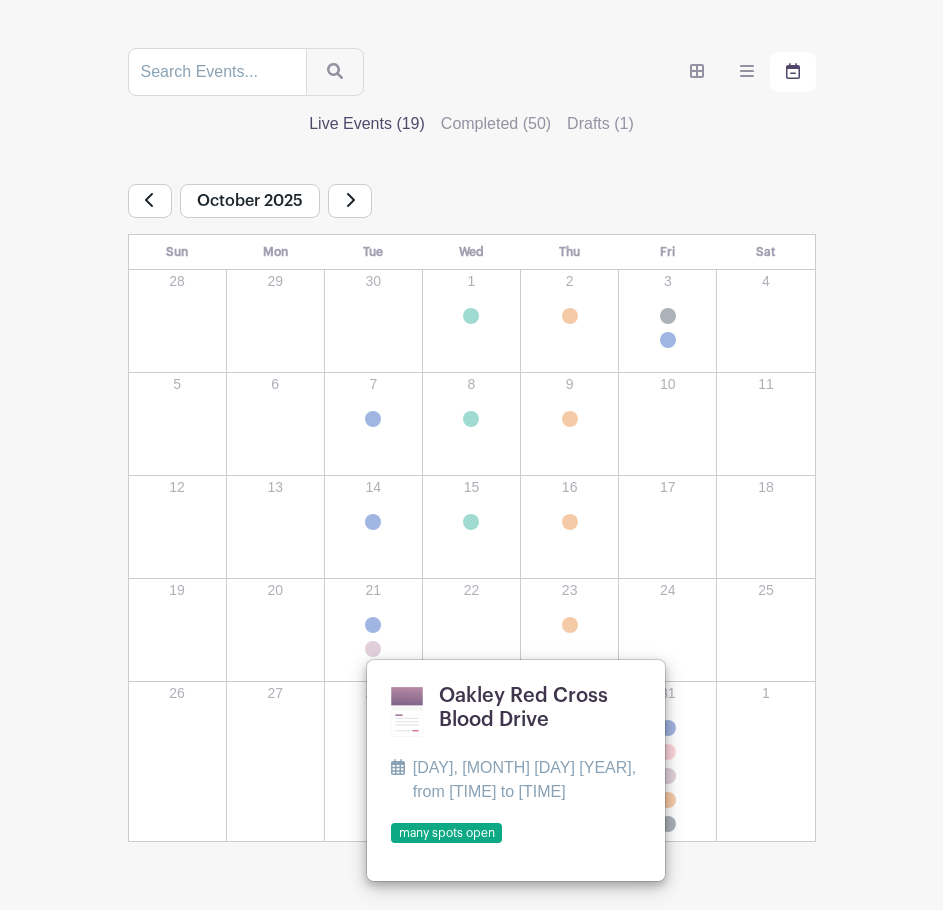 click on "West Plains Extension Distr..." at bounding box center [373, 625] 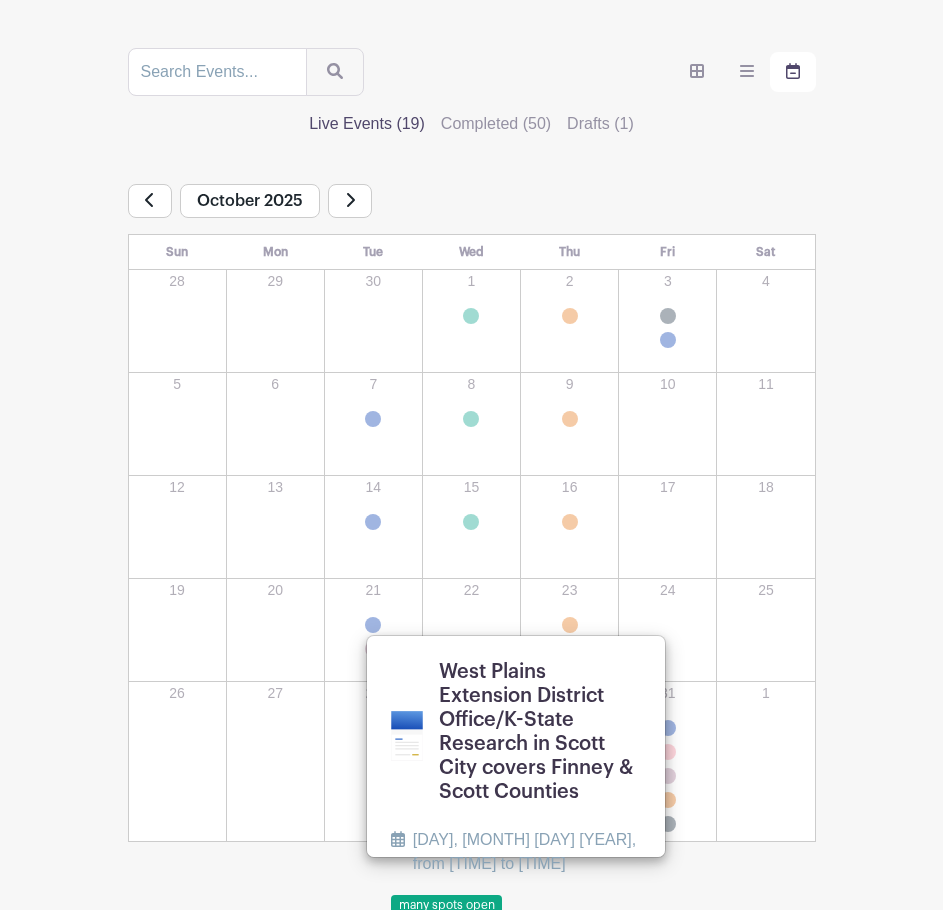 click on "Colby Meal On Wheels" at bounding box center (570, 625) 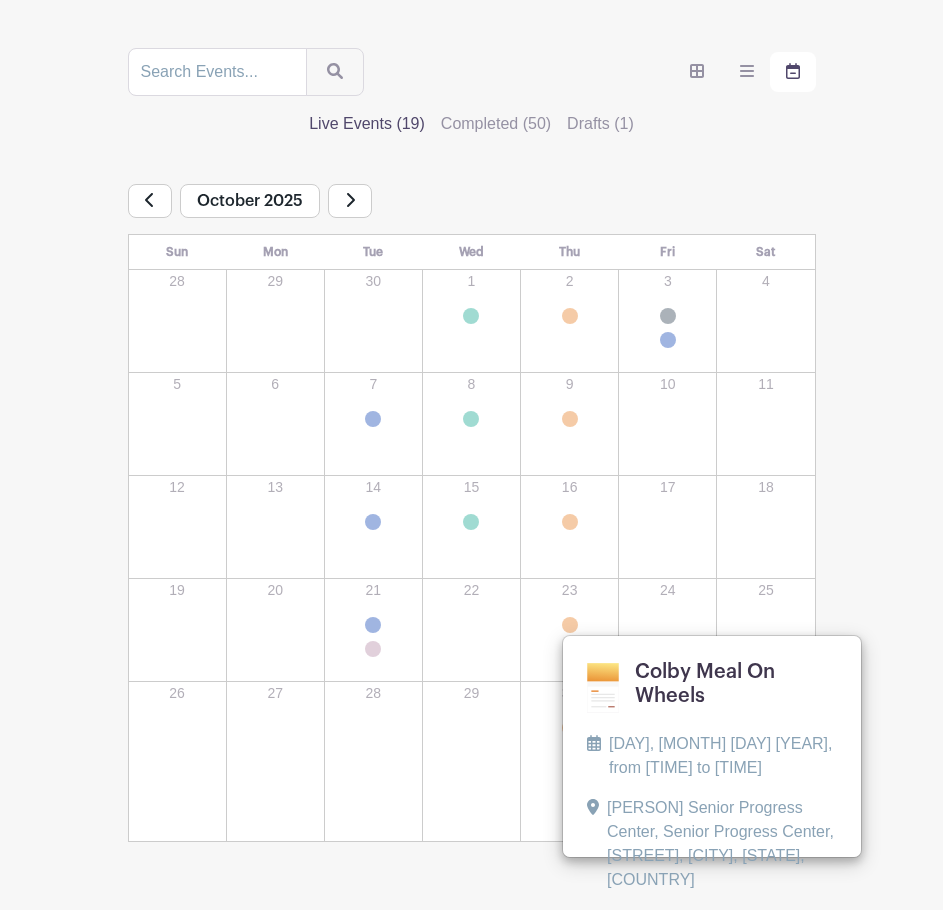 click on "Groups
All Groups
[PERSON]'s Events
S&T Community Events
My Signups
Event Invites
My account
Downloads
Logout
S&T Community Events
Message" at bounding box center (471, 323) 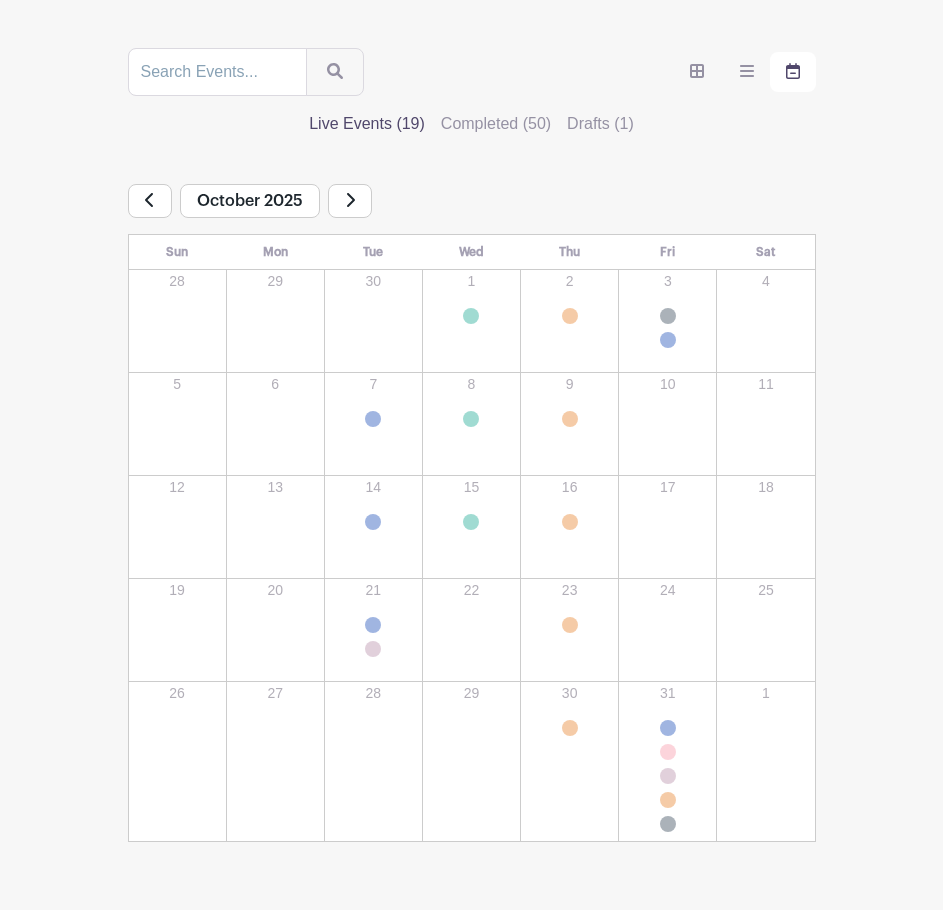 click on "[PERSON] City Business Trunk o...
1" at bounding box center [668, 728] 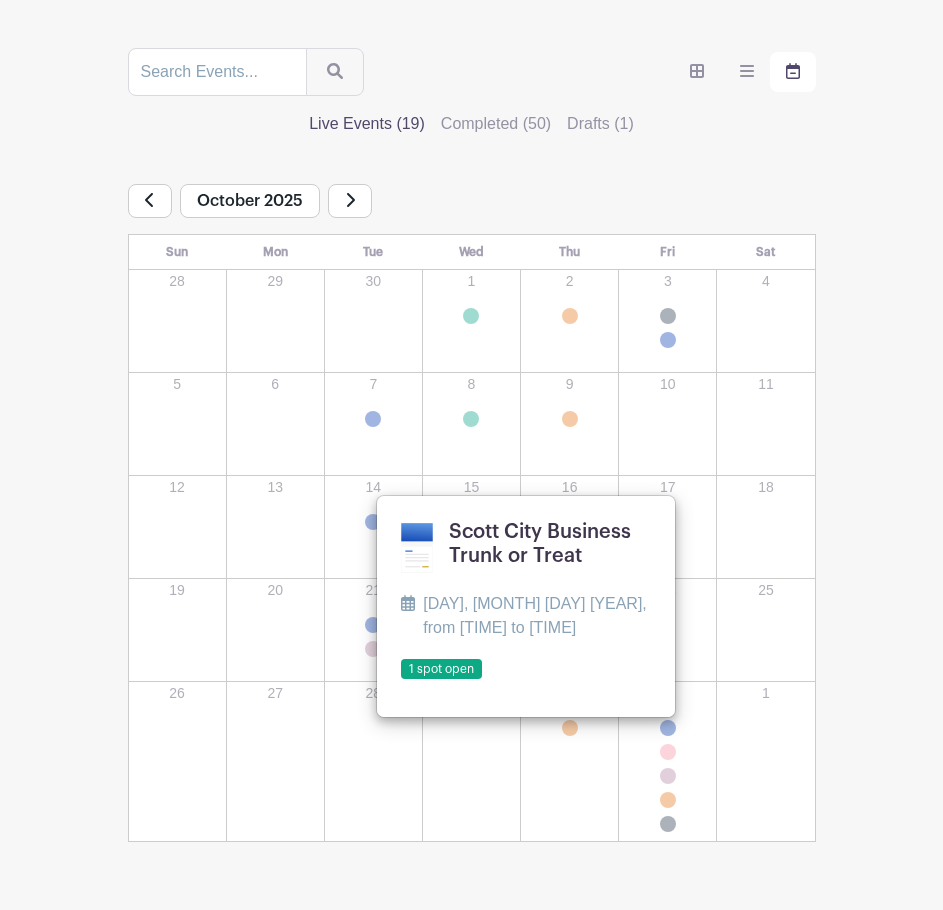click on "[PERSON] Business Trunk or ...
2" at bounding box center [668, 752] 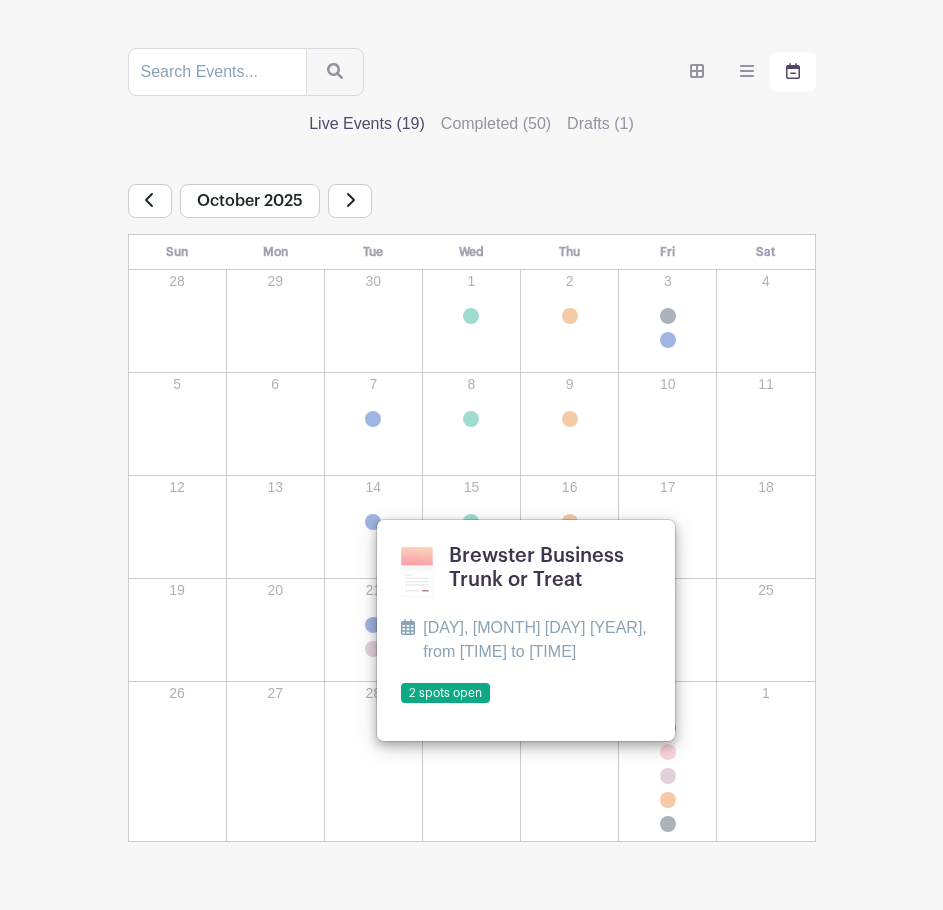 click on "[PERSON] Business Trunk or ...
2" at bounding box center [668, 752] 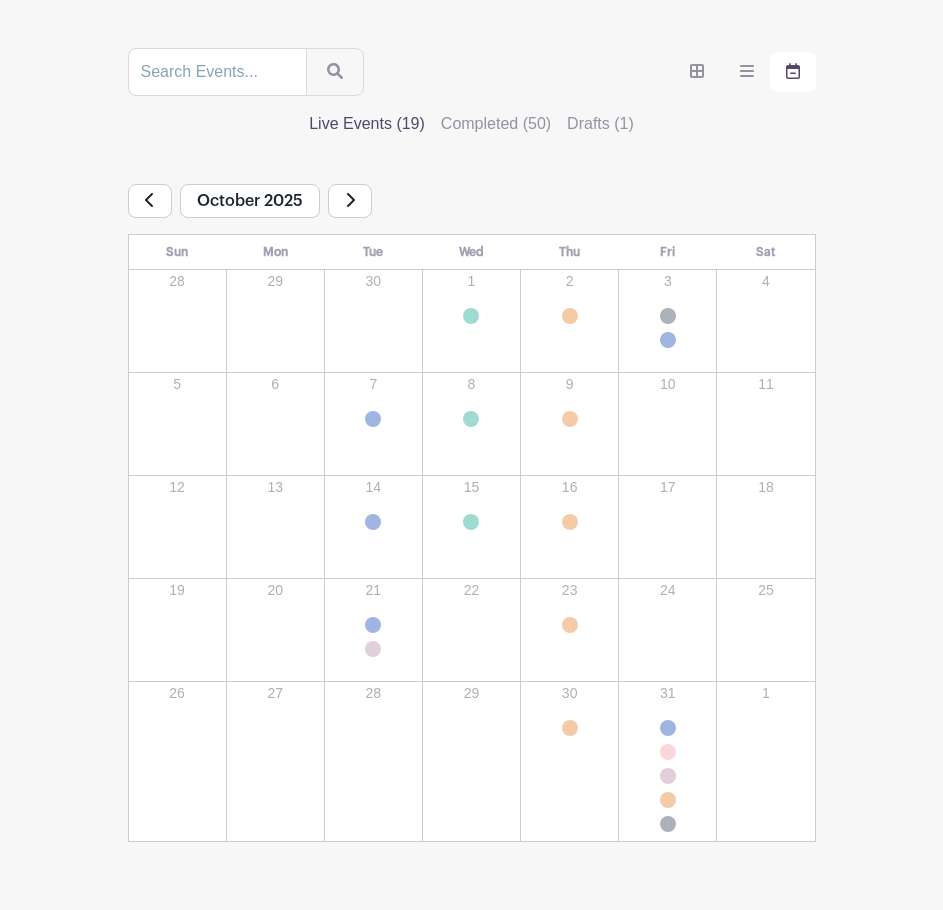 click on "[PERSON] Trunk or Treat
2" at bounding box center (668, 776) 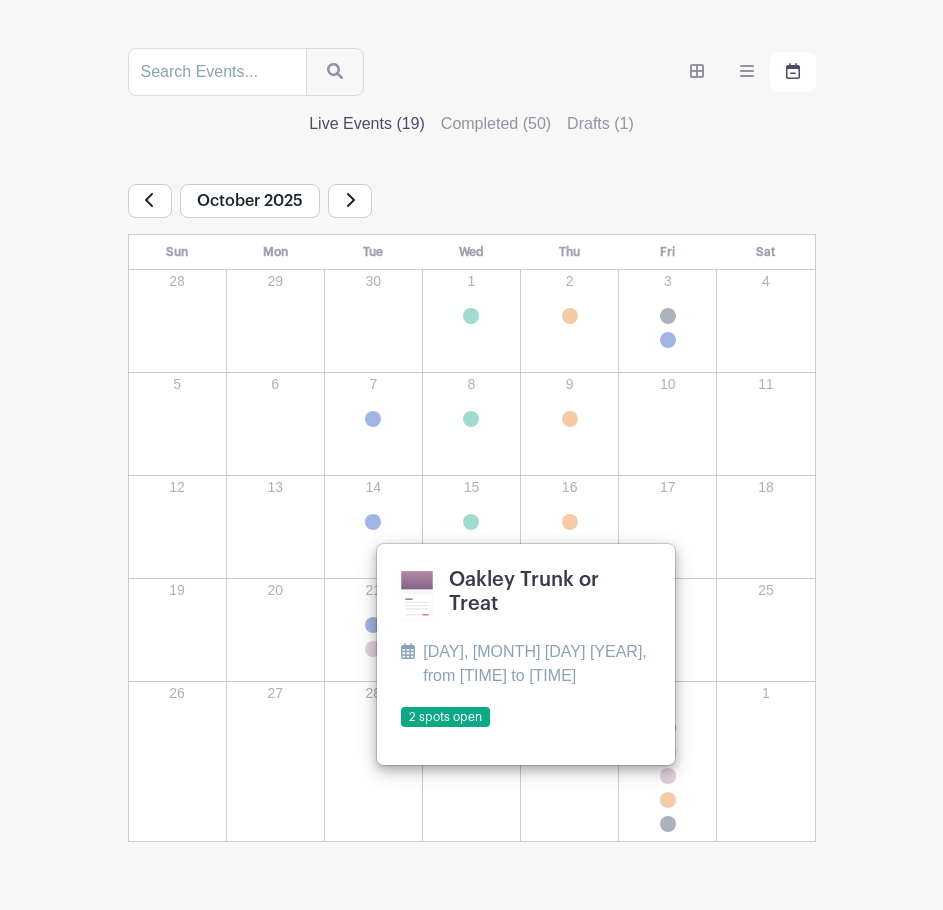 click on "[PERSON] Business Trunk or Treat
2" at bounding box center [668, 800] 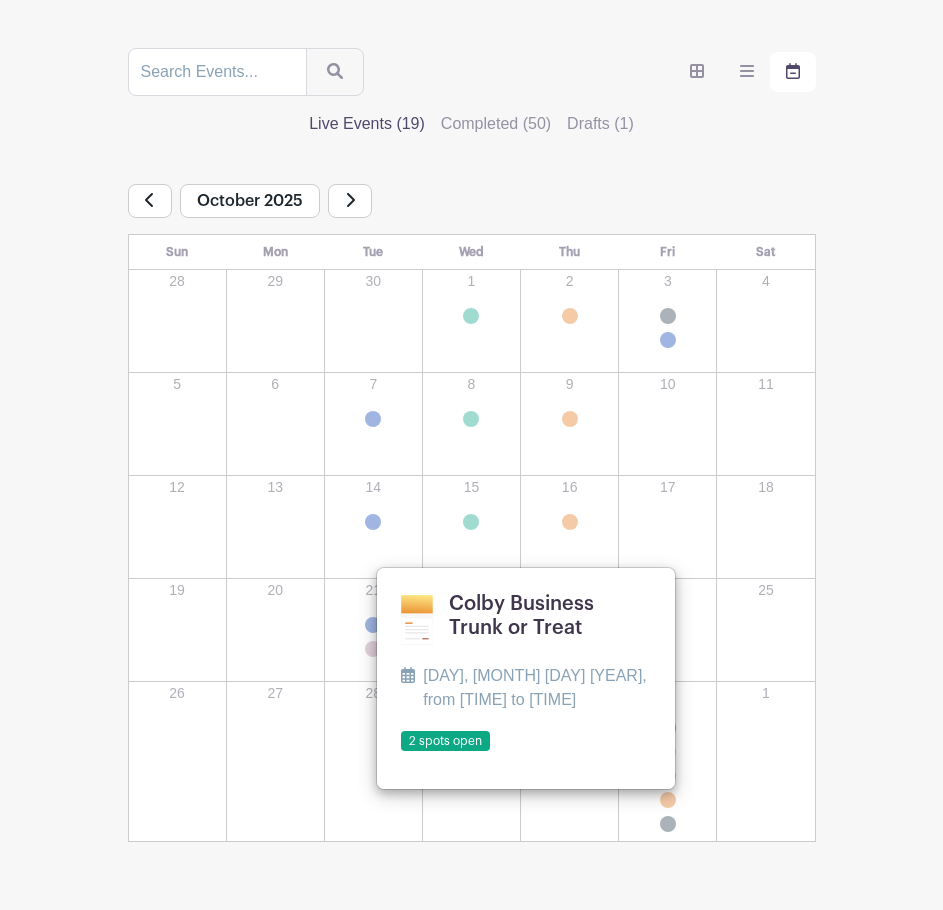 click on "[PERSON] Business Trunk or ...
3" at bounding box center (668, 824) 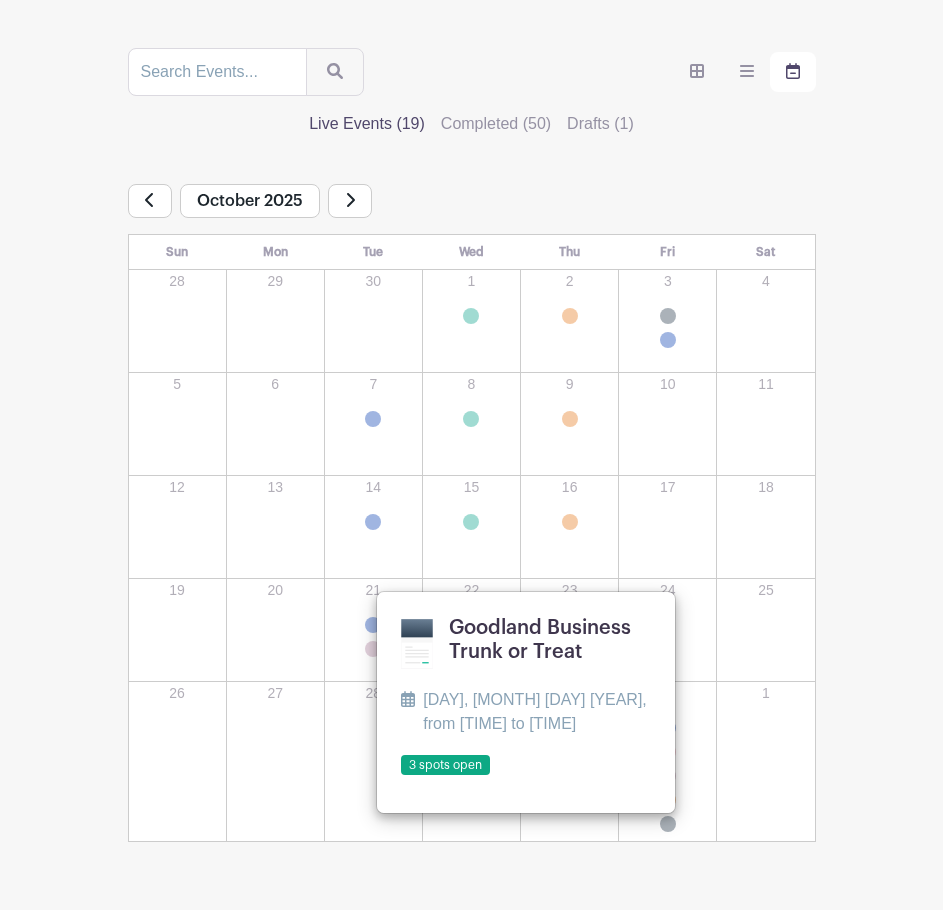 click on "Groups
All Groups
[PERSON]'s Events
S&T Community Events
My Signups
Event Invites
My account
Downloads
Logout
S&T Community Events
Message" at bounding box center (471, 323) 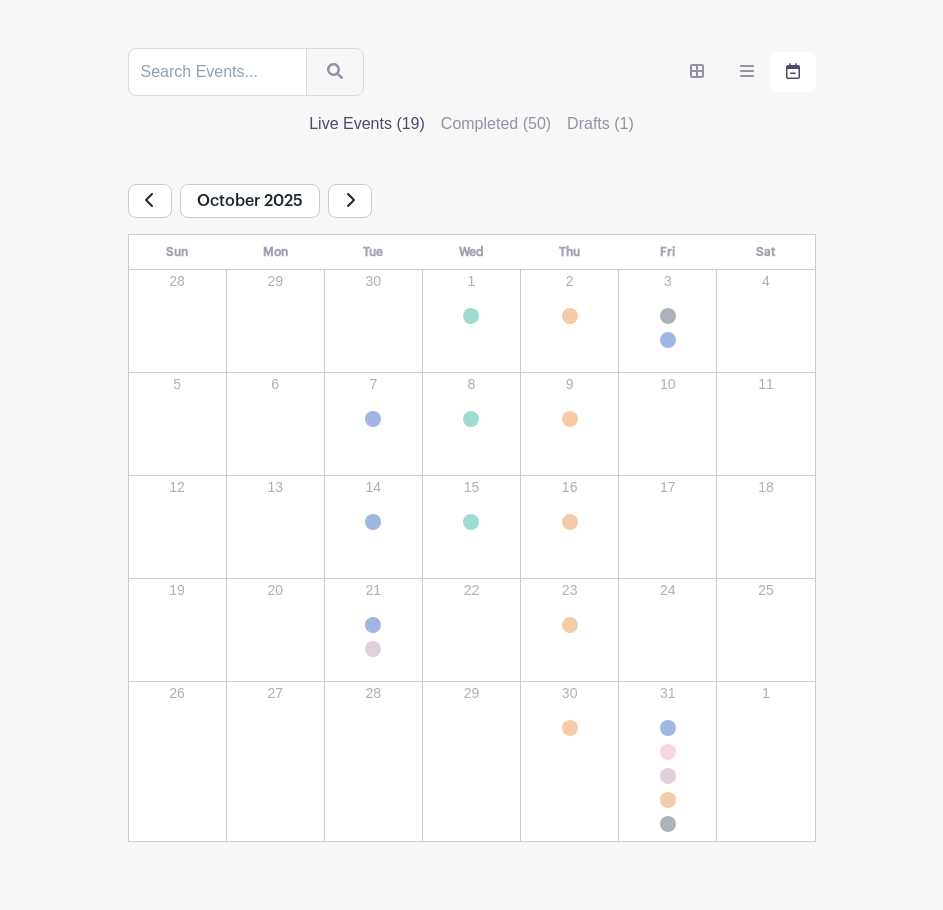 click at bounding box center [350, 201] 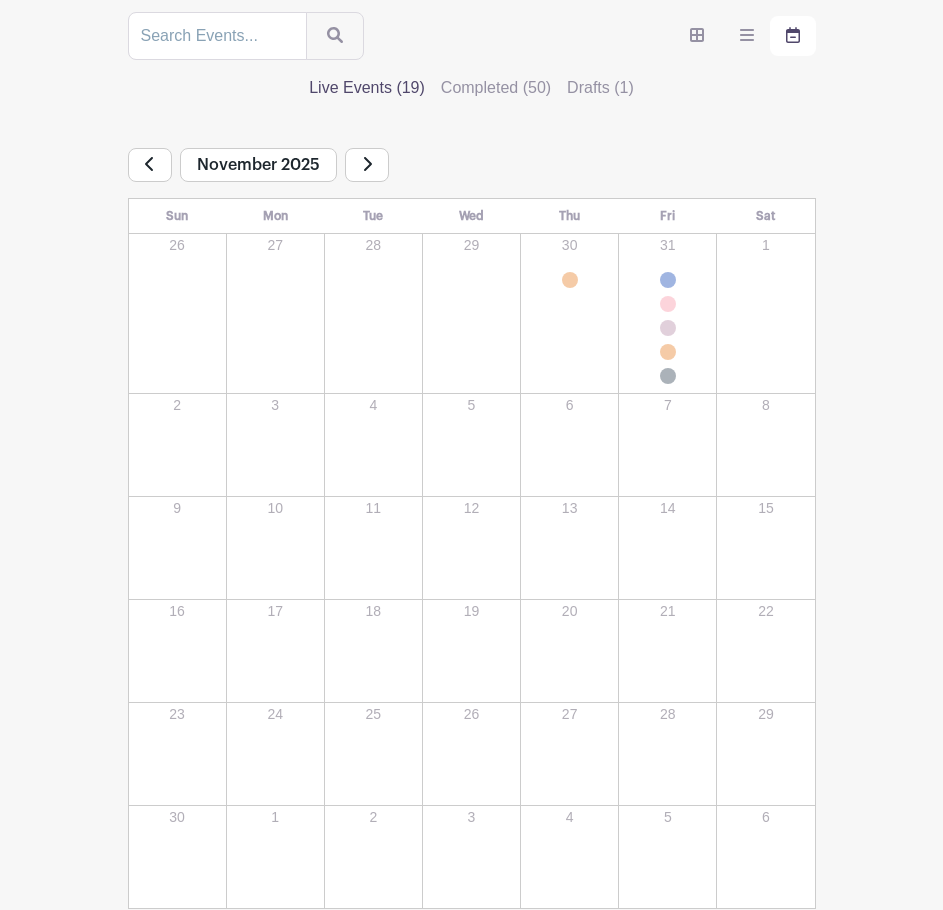 scroll, scrollTop: 355, scrollLeft: 0, axis: vertical 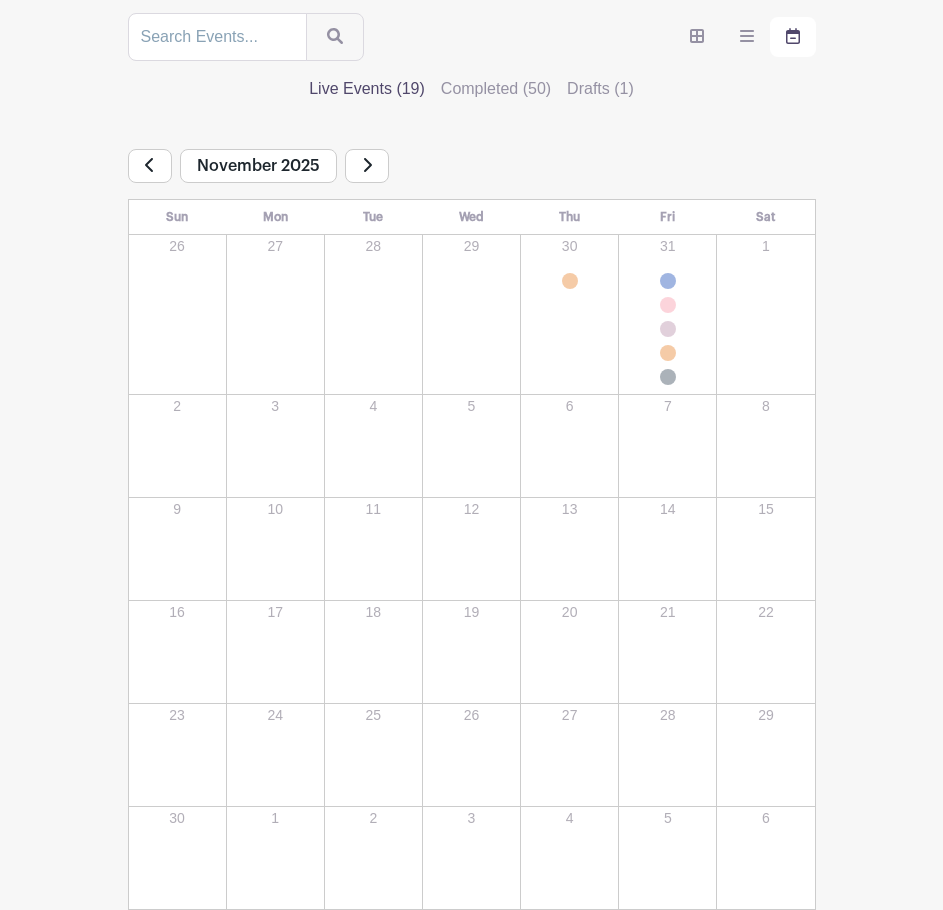 click 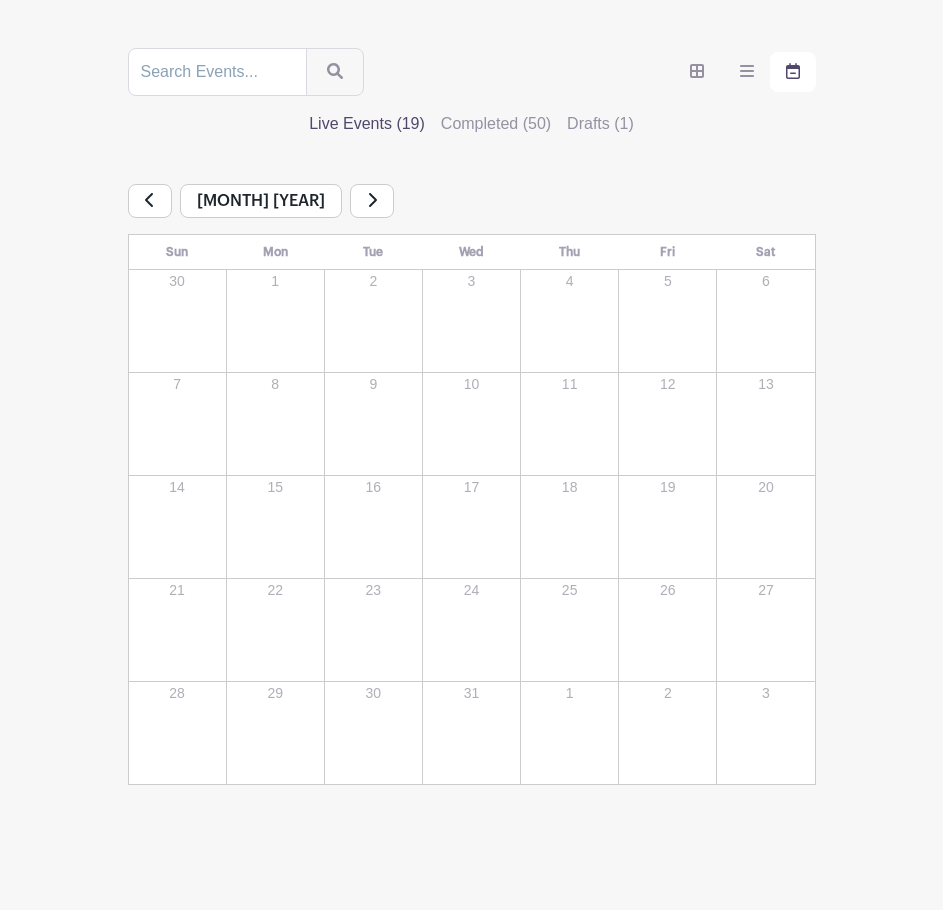 scroll, scrollTop: 320, scrollLeft: 0, axis: vertical 